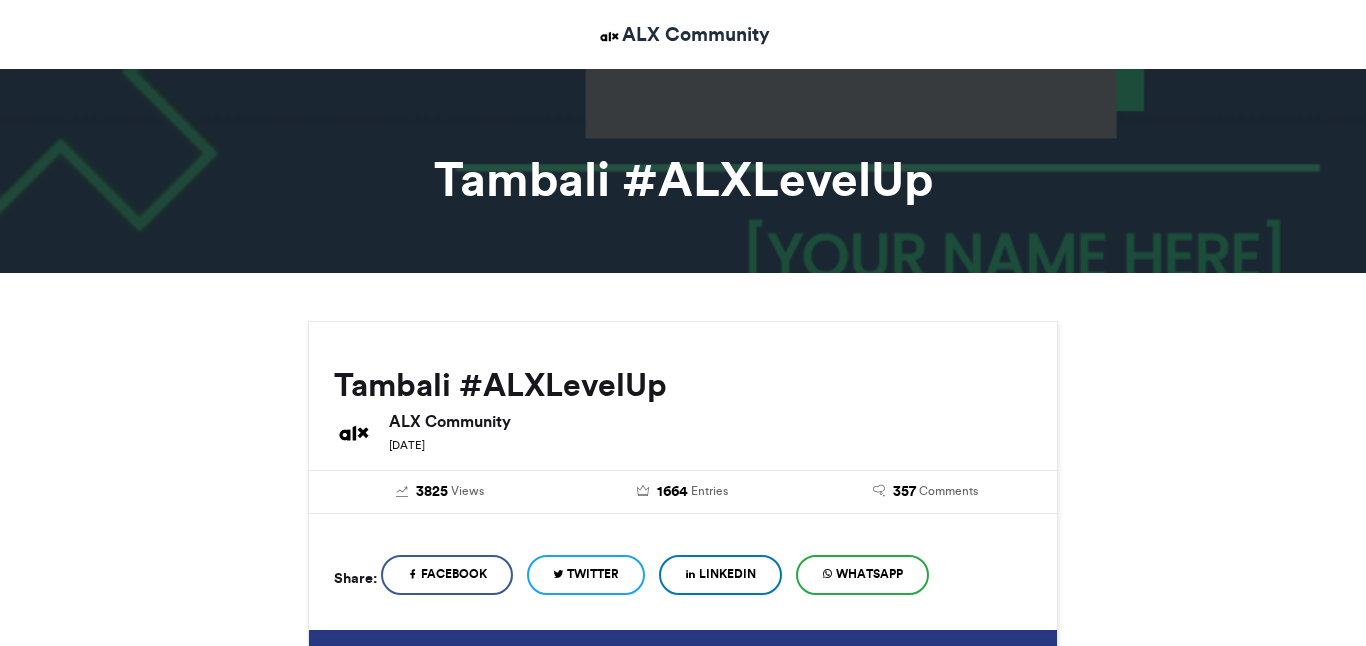 scroll, scrollTop: 0, scrollLeft: 0, axis: both 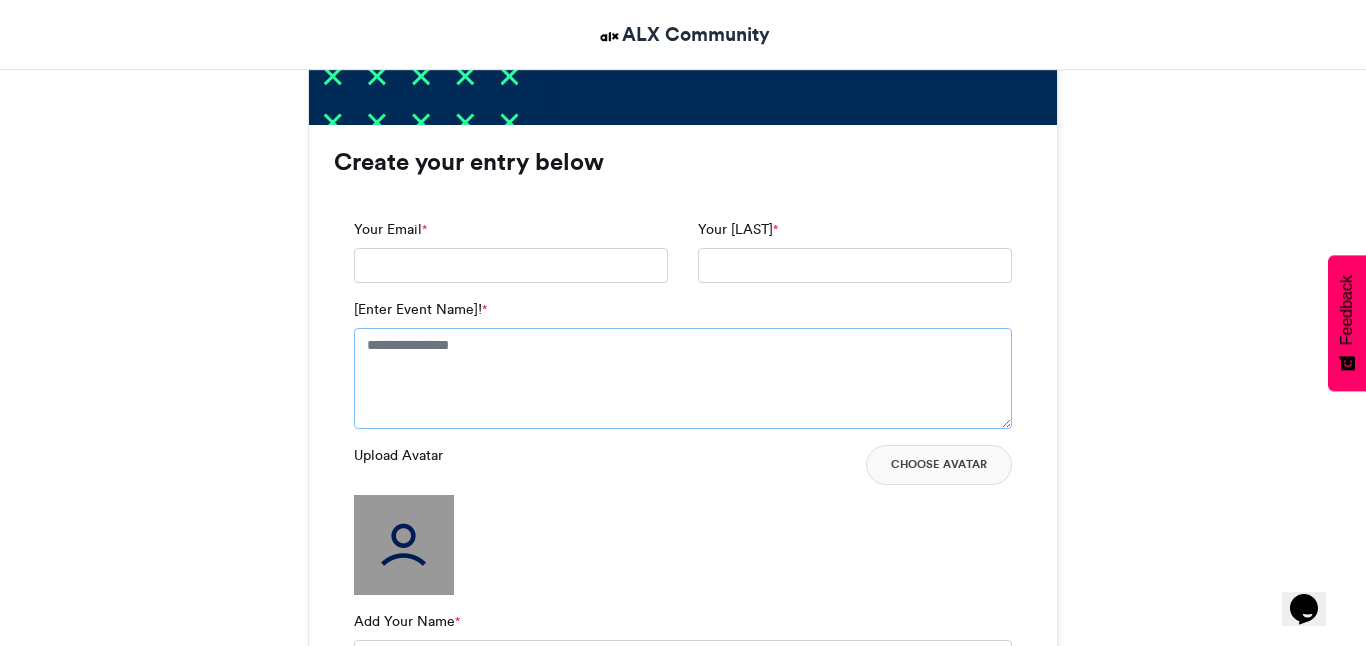 click on "[Enter Event Name]!  *" at bounding box center (683, 378) 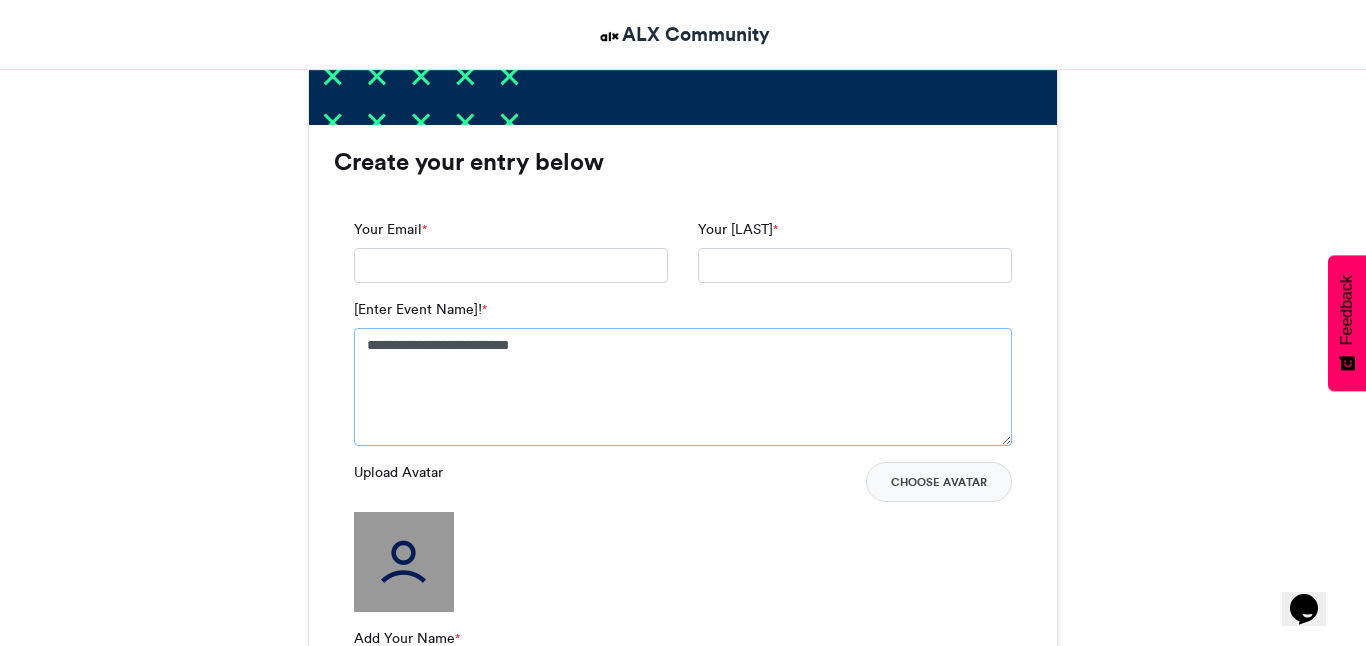 type on "**********" 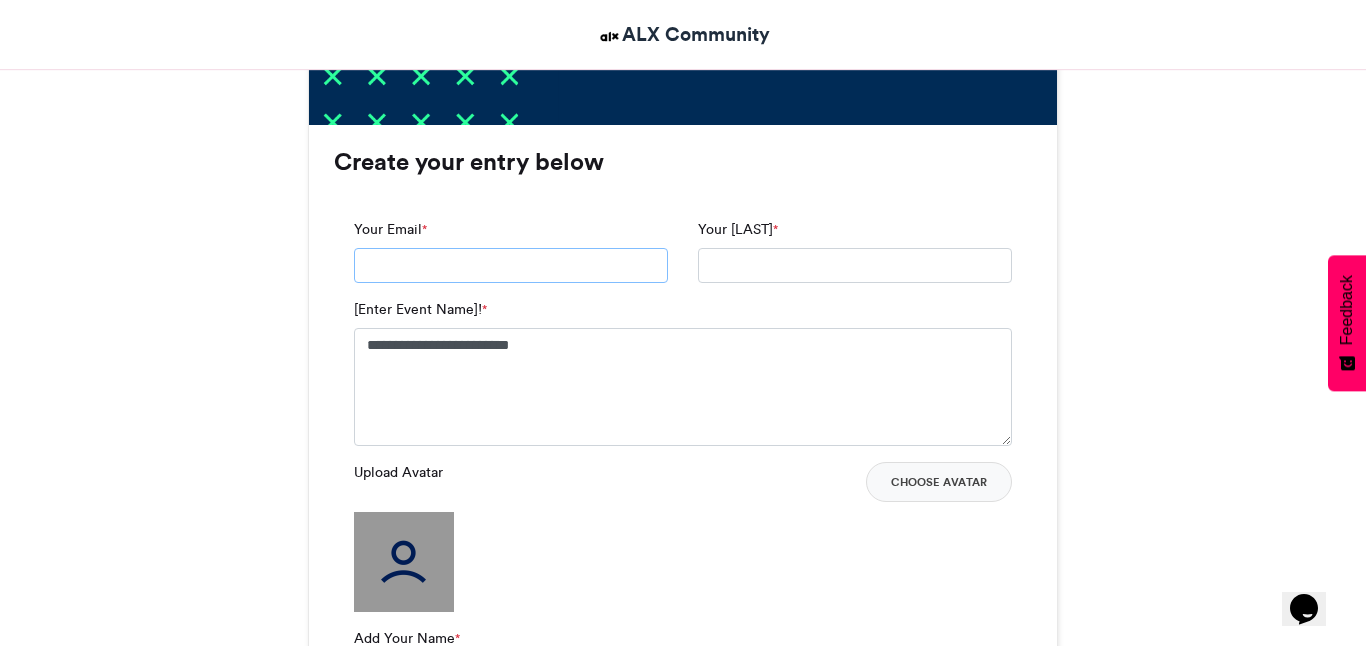 click on "Your Email  *" at bounding box center (511, 266) 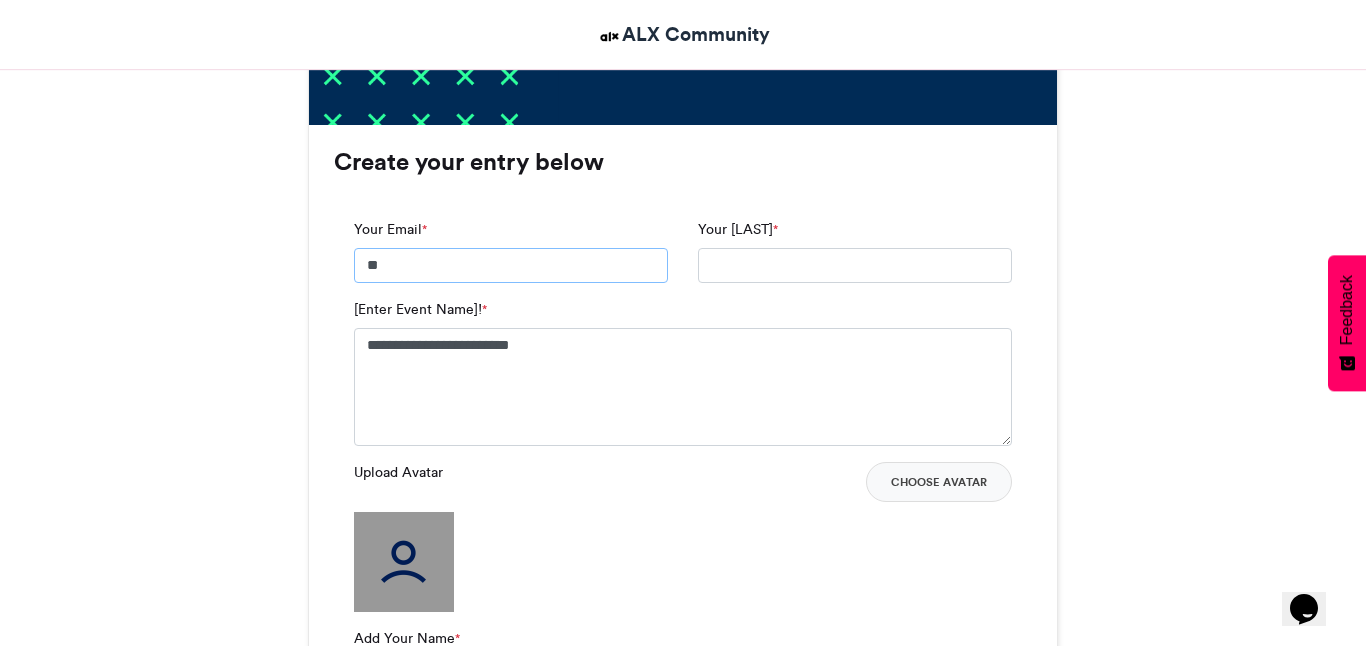 type on "**********" 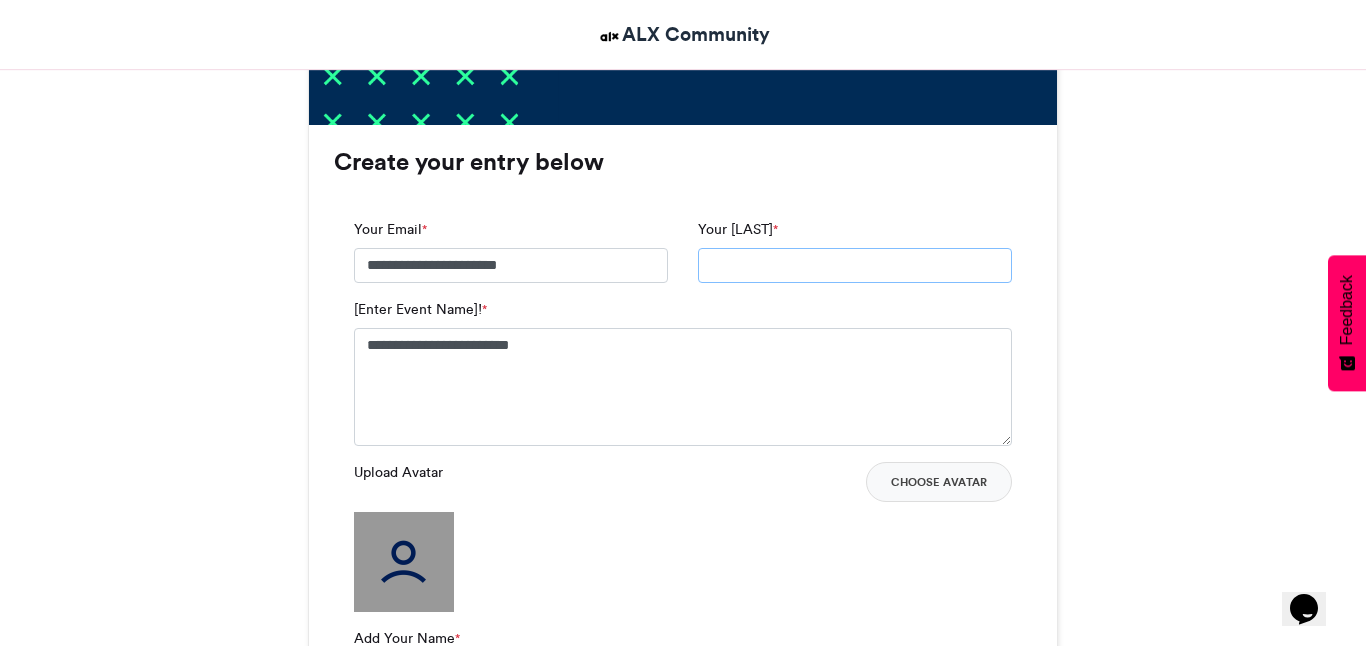 click on "Your [LAST]  *" at bounding box center [855, 266] 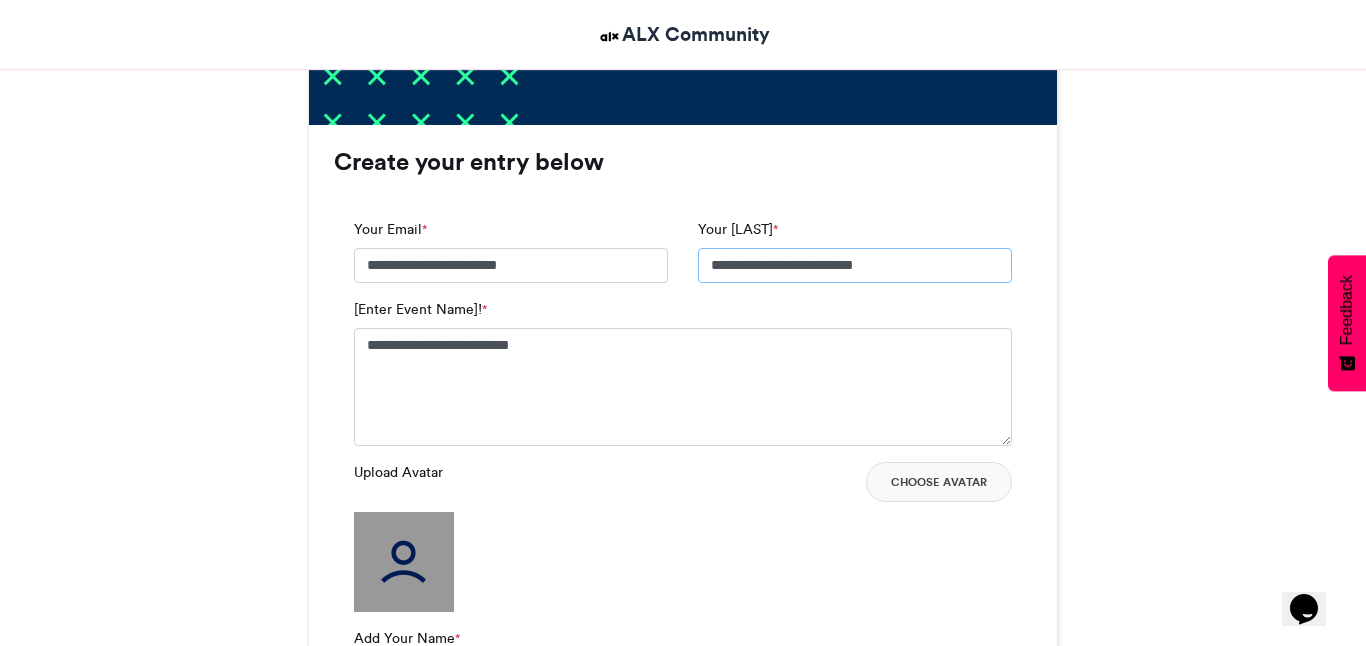 drag, startPoint x: 822, startPoint y: 265, endPoint x: 897, endPoint y: 266, distance: 75.00667 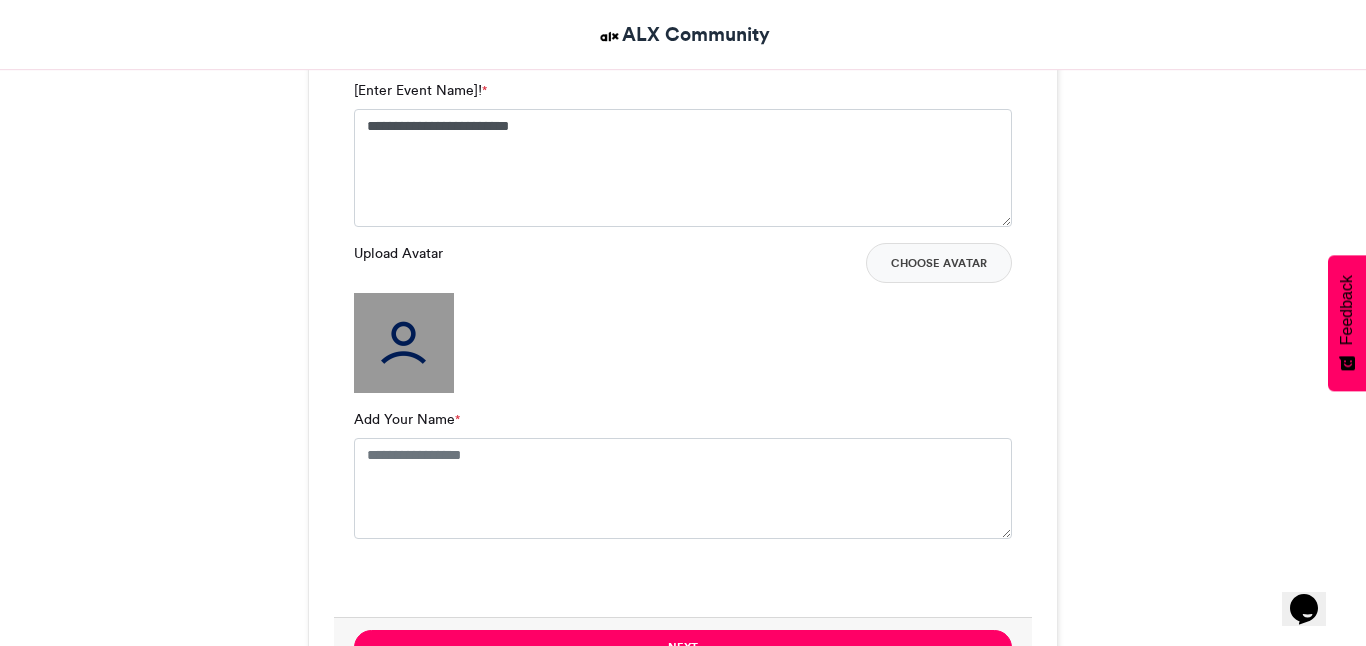 scroll, scrollTop: 1483, scrollLeft: 0, axis: vertical 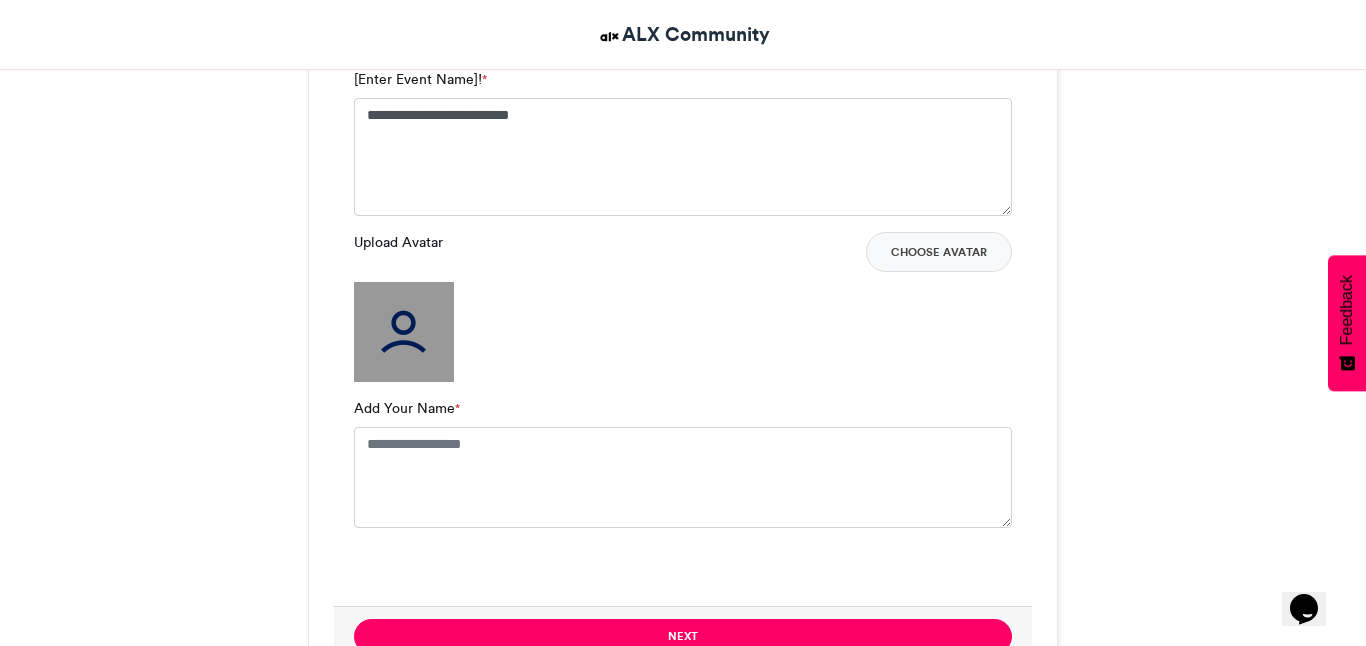 type on "**********" 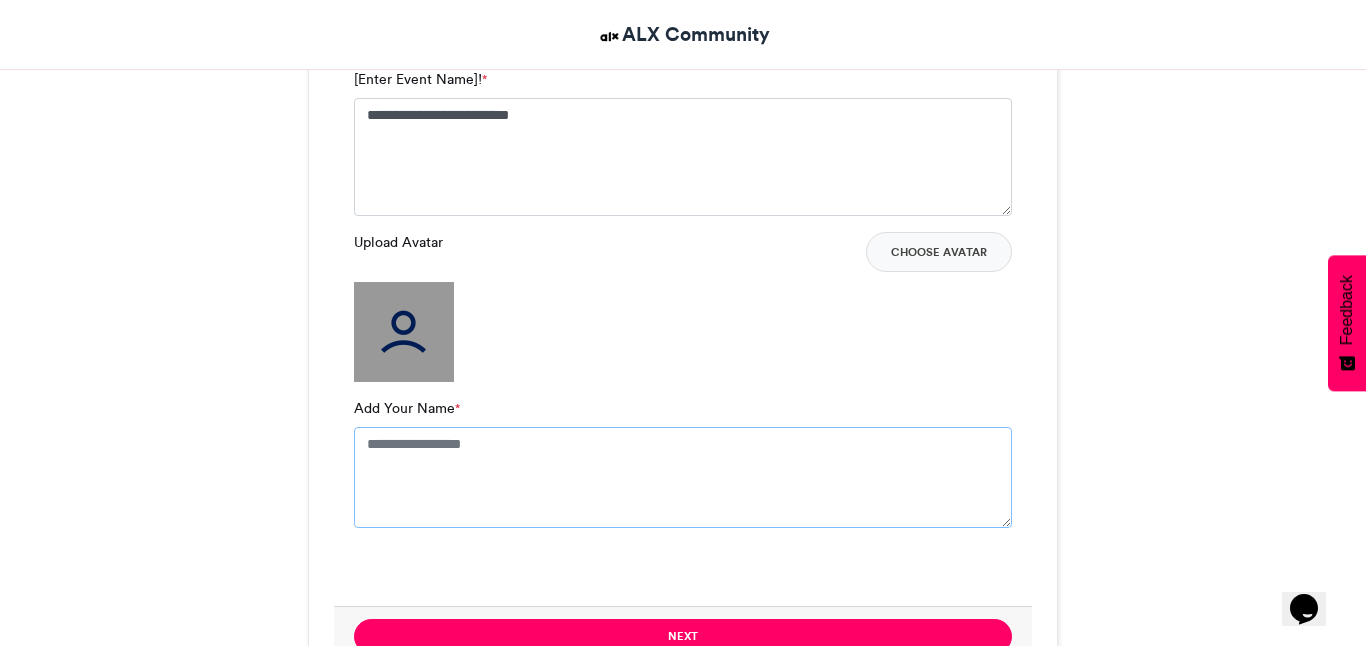 click on "Add Your [LAST]  *" at bounding box center (683, 477) 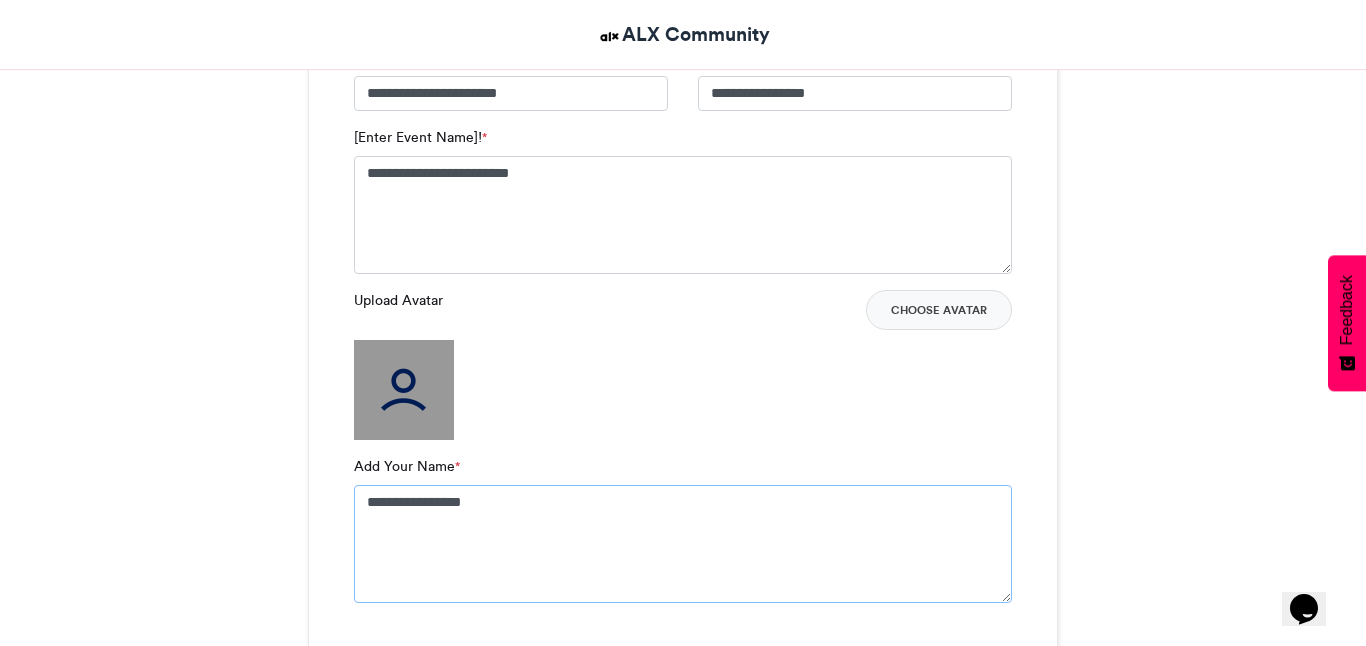 scroll, scrollTop: 1420, scrollLeft: 0, axis: vertical 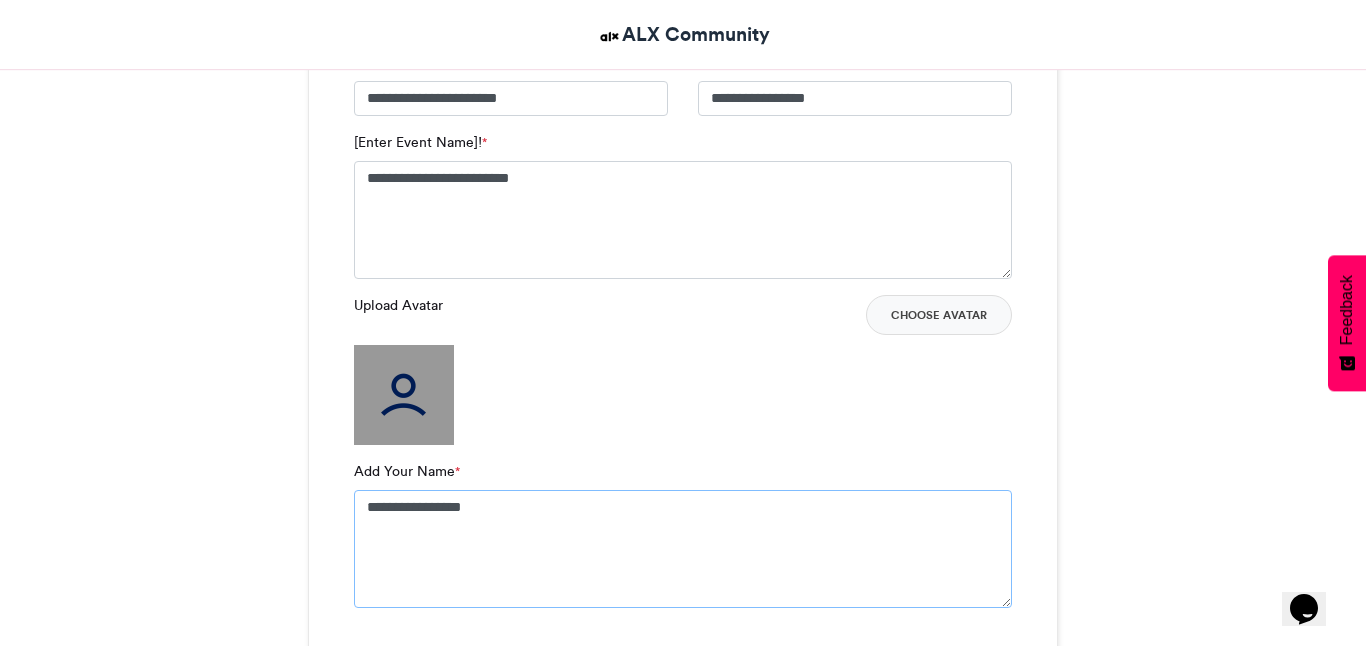 type on "**********" 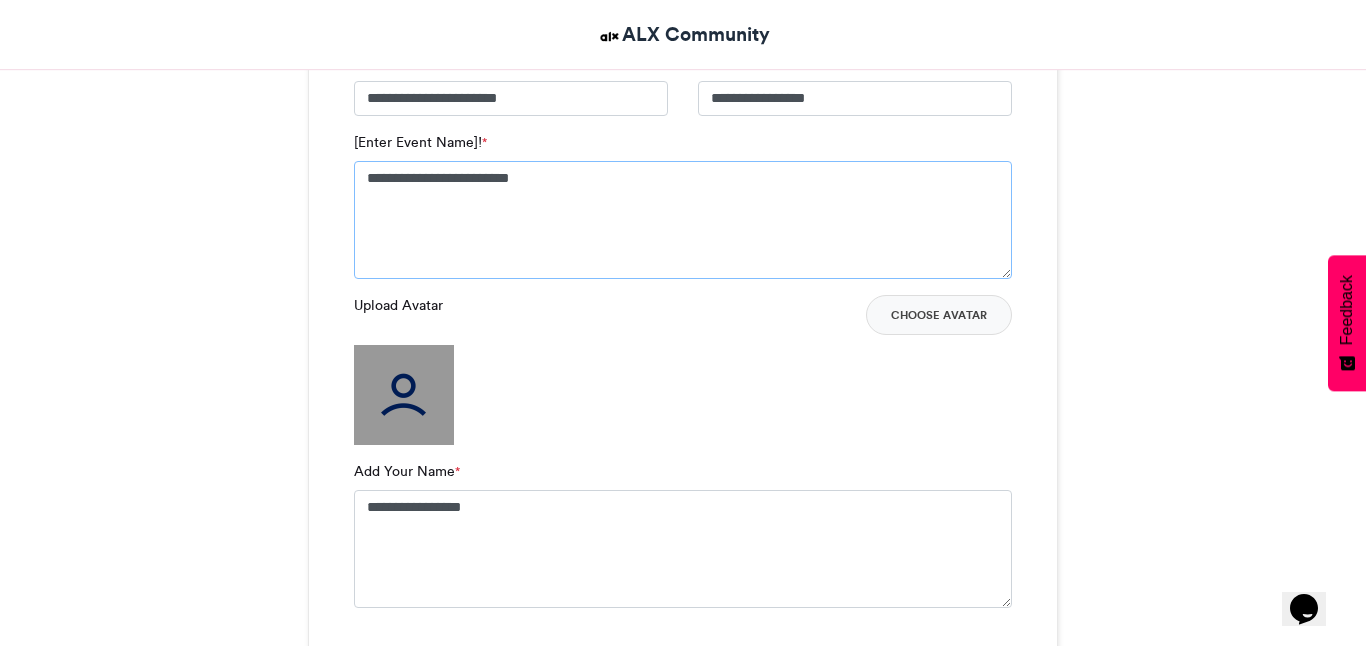 click on "**********" at bounding box center [683, 220] 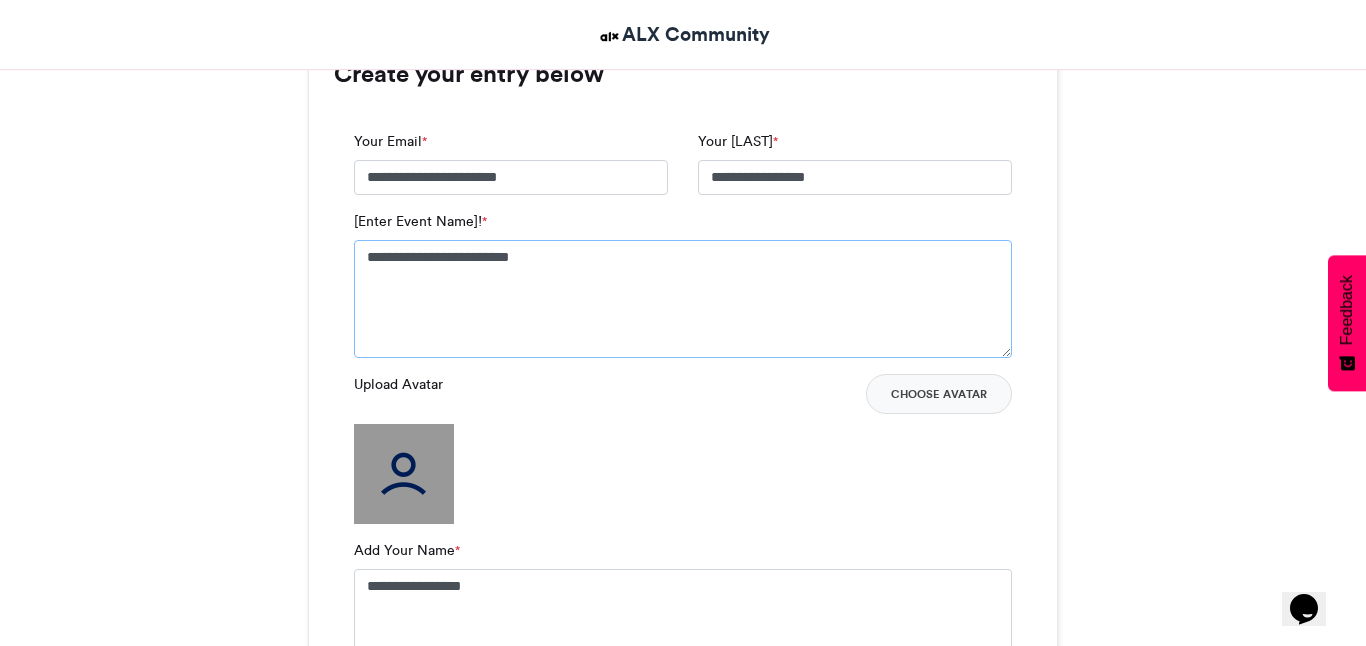 scroll, scrollTop: 1332, scrollLeft: 0, axis: vertical 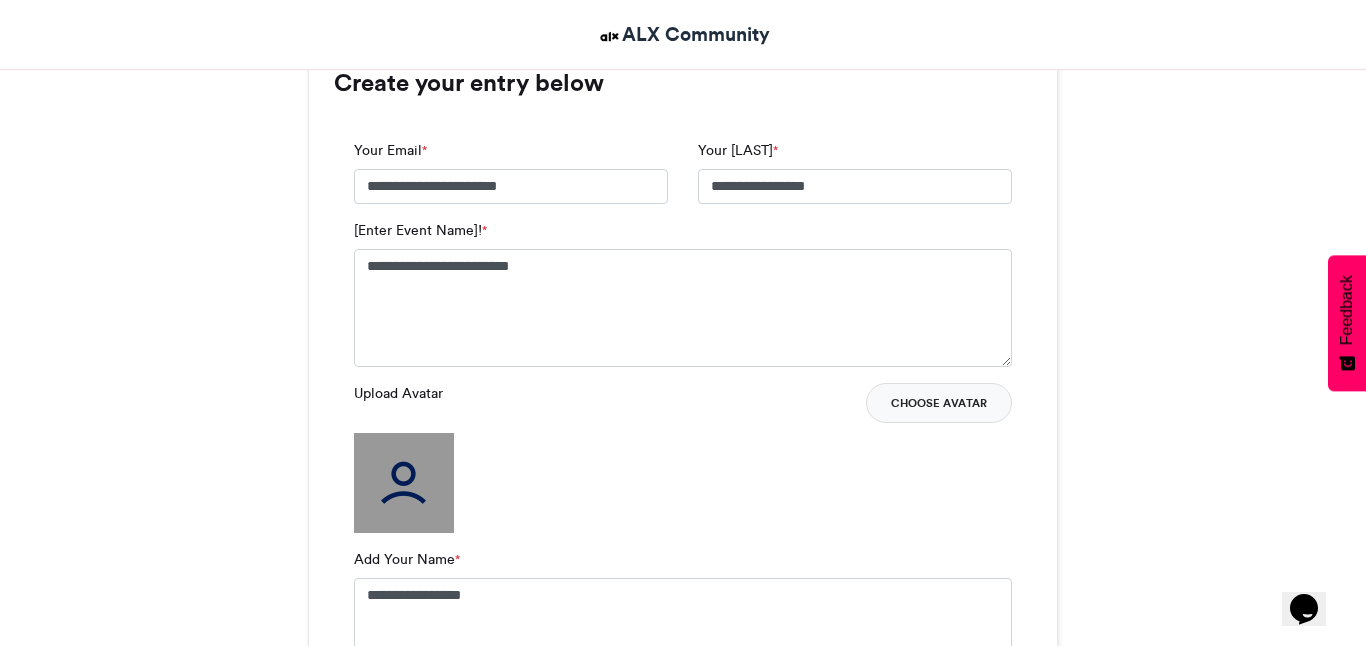 click on "Choose Avatar" at bounding box center [939, 403] 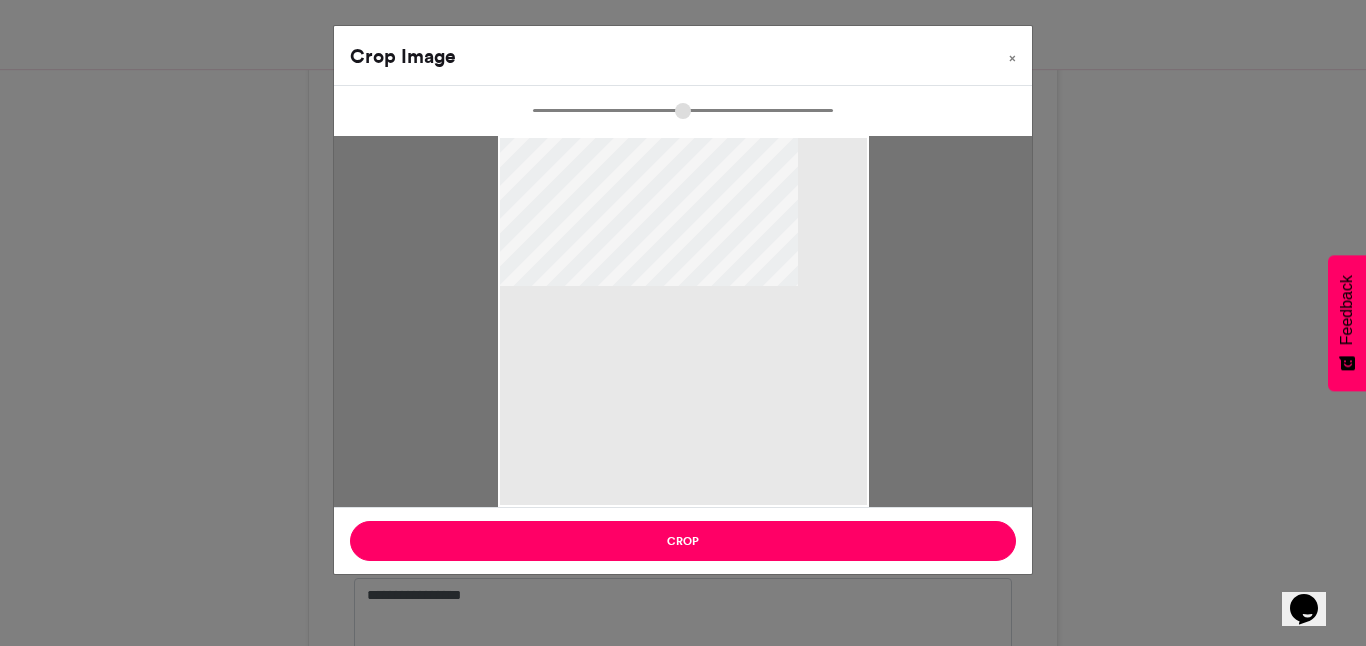 type on "******" 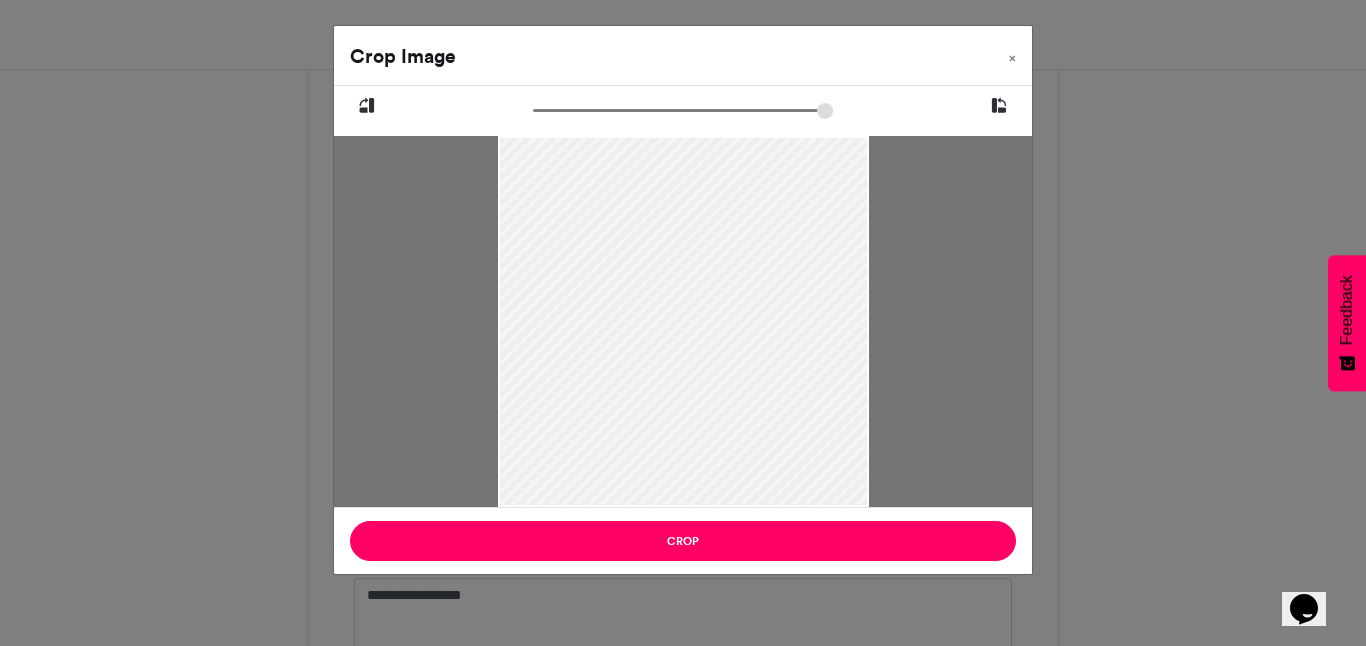 drag, startPoint x: 498, startPoint y: 283, endPoint x: 554, endPoint y: 285, distance: 56.0357 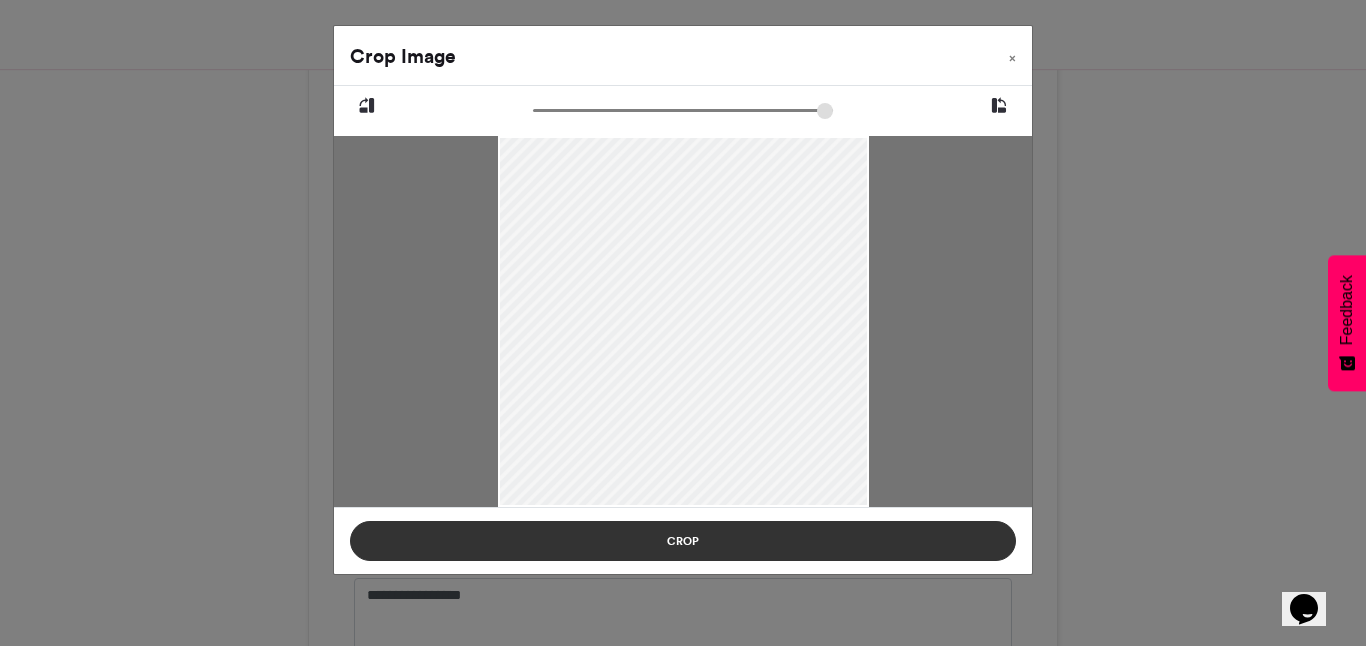 click on "Crop" at bounding box center [683, 541] 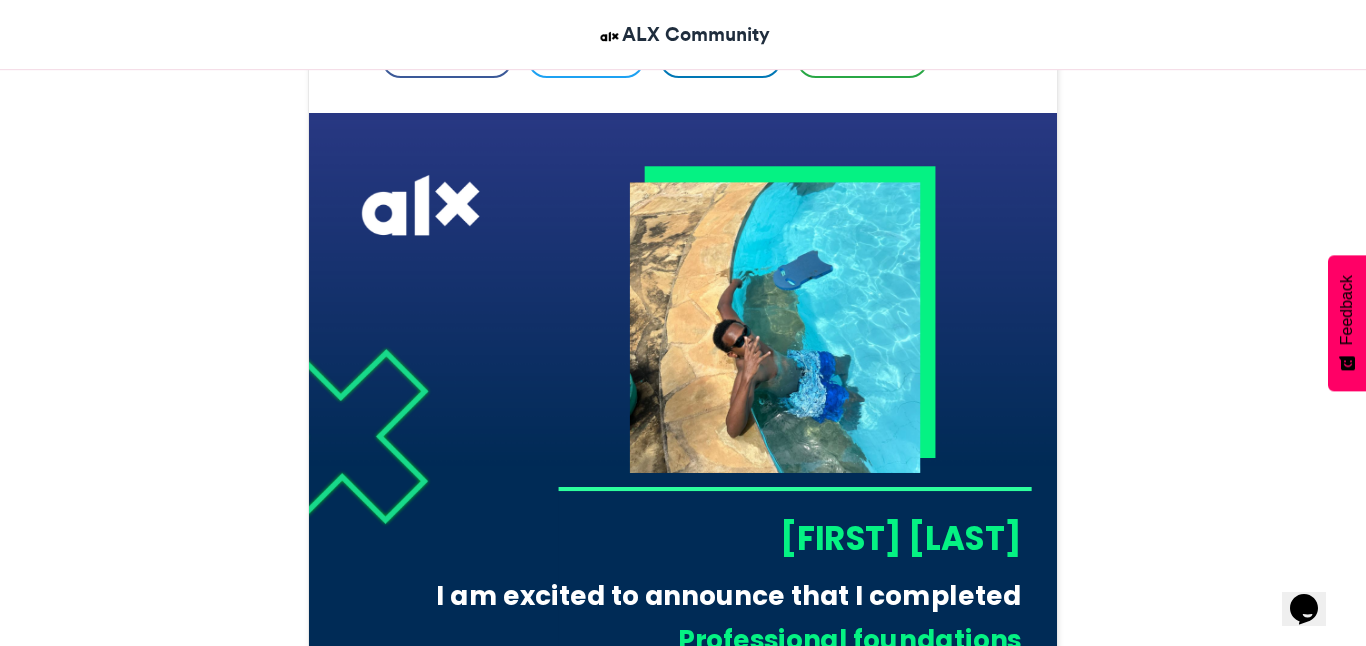 scroll, scrollTop: 519, scrollLeft: 0, axis: vertical 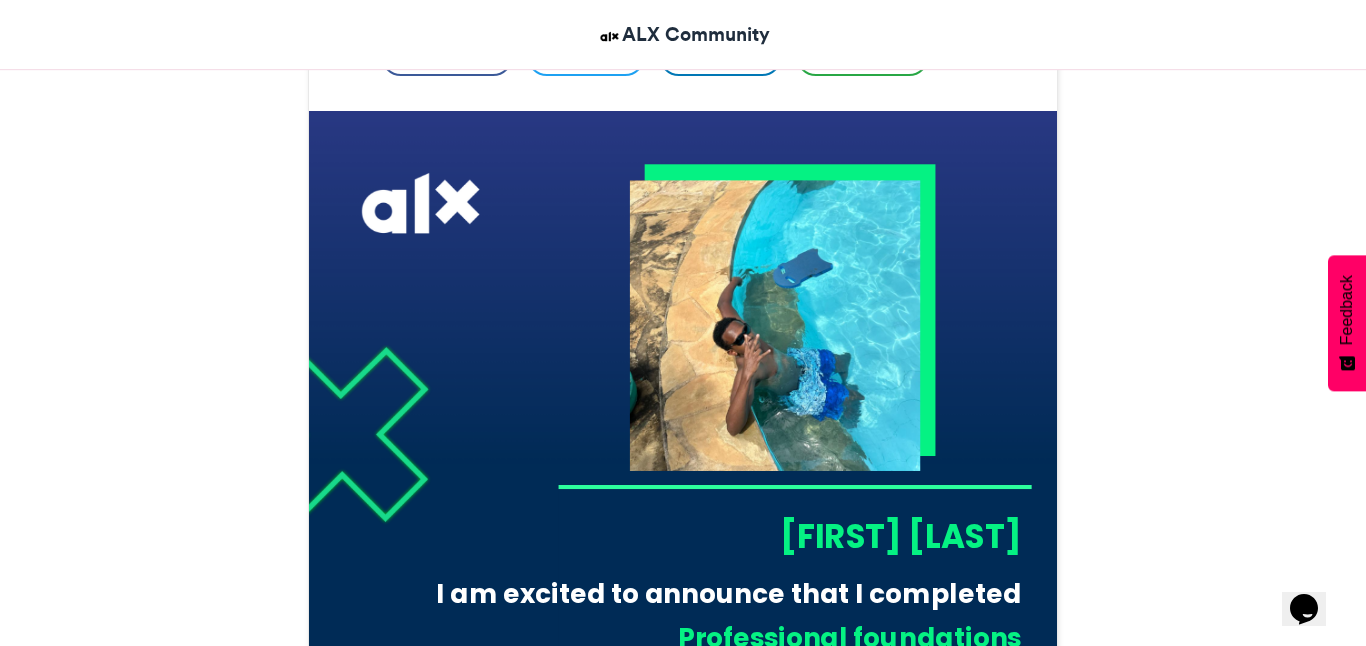 drag, startPoint x: 787, startPoint y: 339, endPoint x: 850, endPoint y: 255, distance: 105 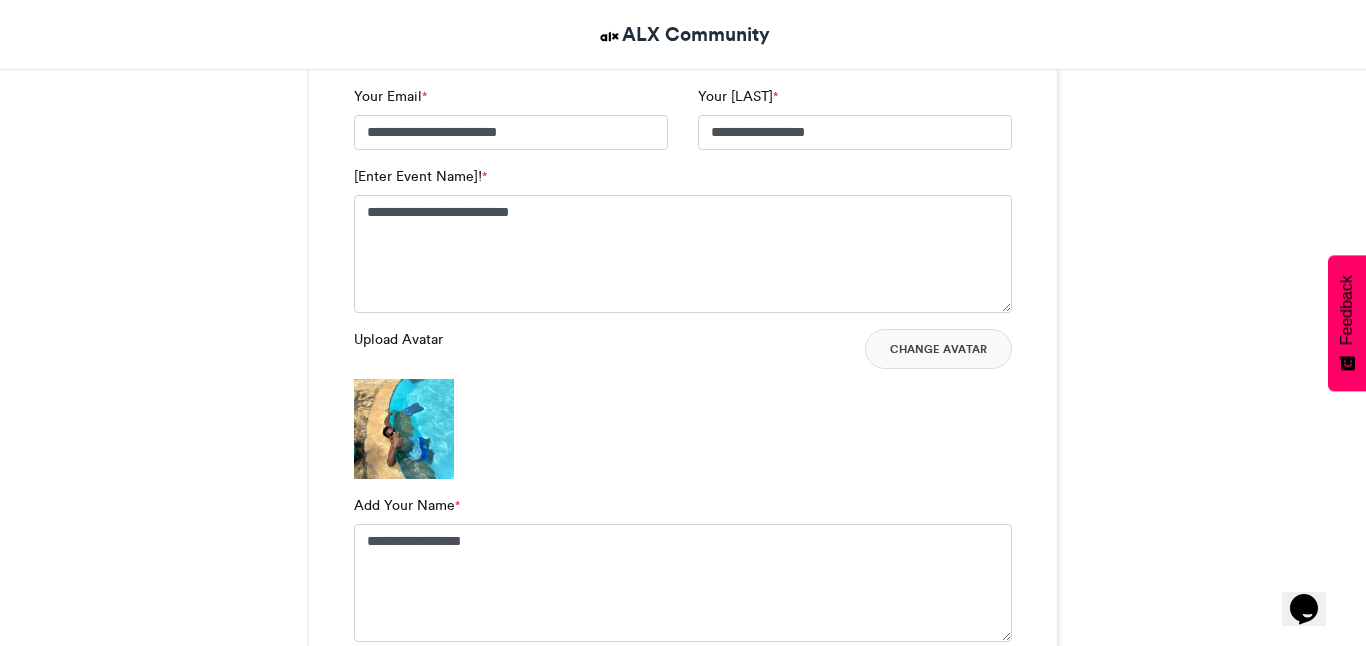scroll, scrollTop: 1449, scrollLeft: 0, axis: vertical 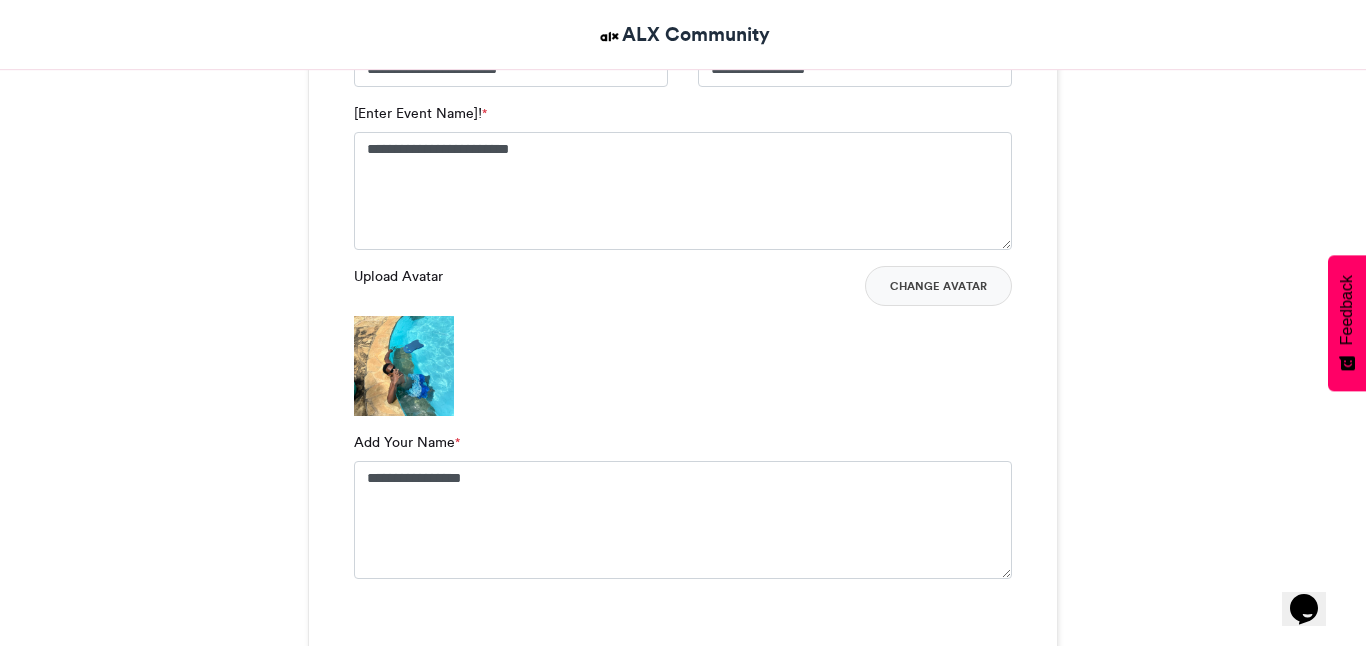 click at bounding box center [404, 366] 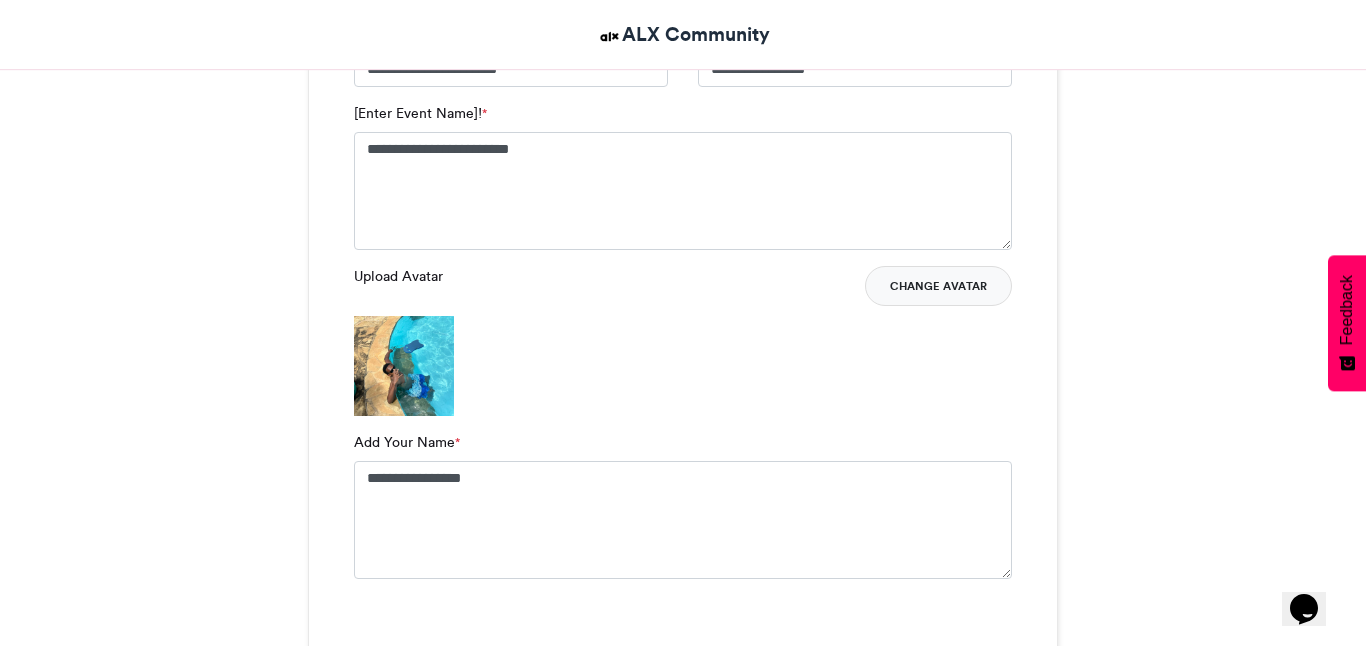 click on "Change Avatar" at bounding box center (938, 286) 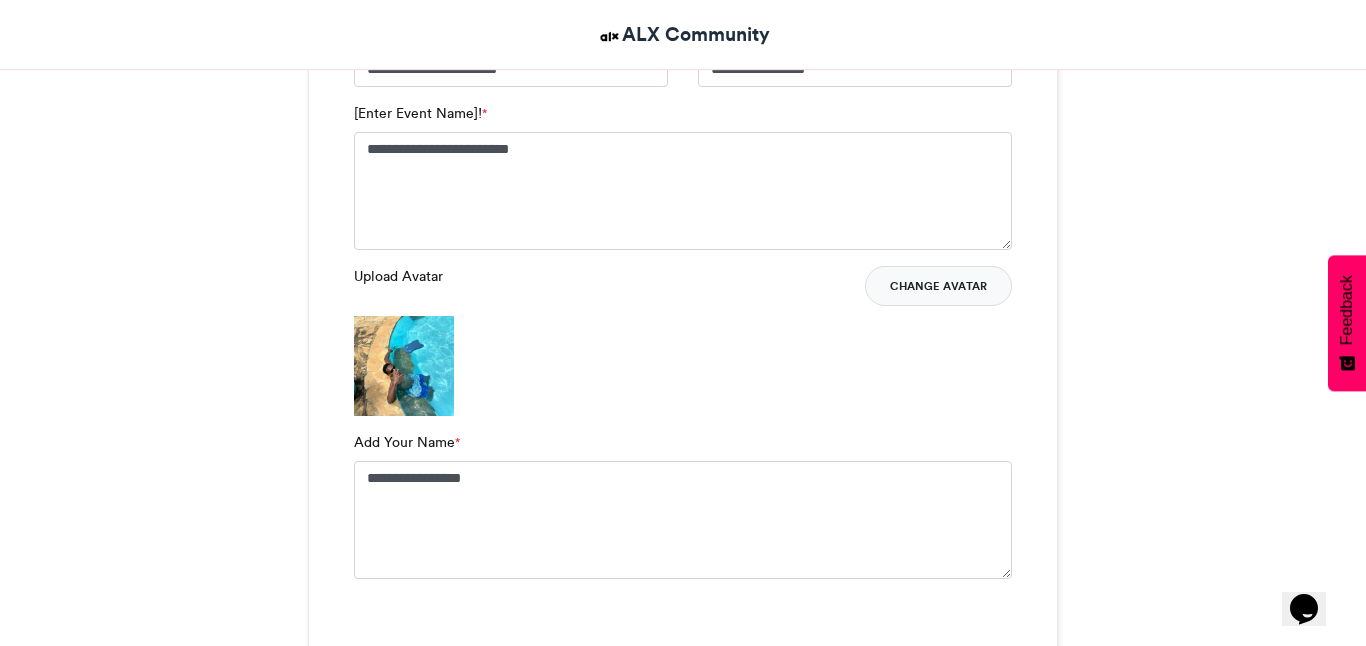 click on "Change Avatar" at bounding box center [938, 286] 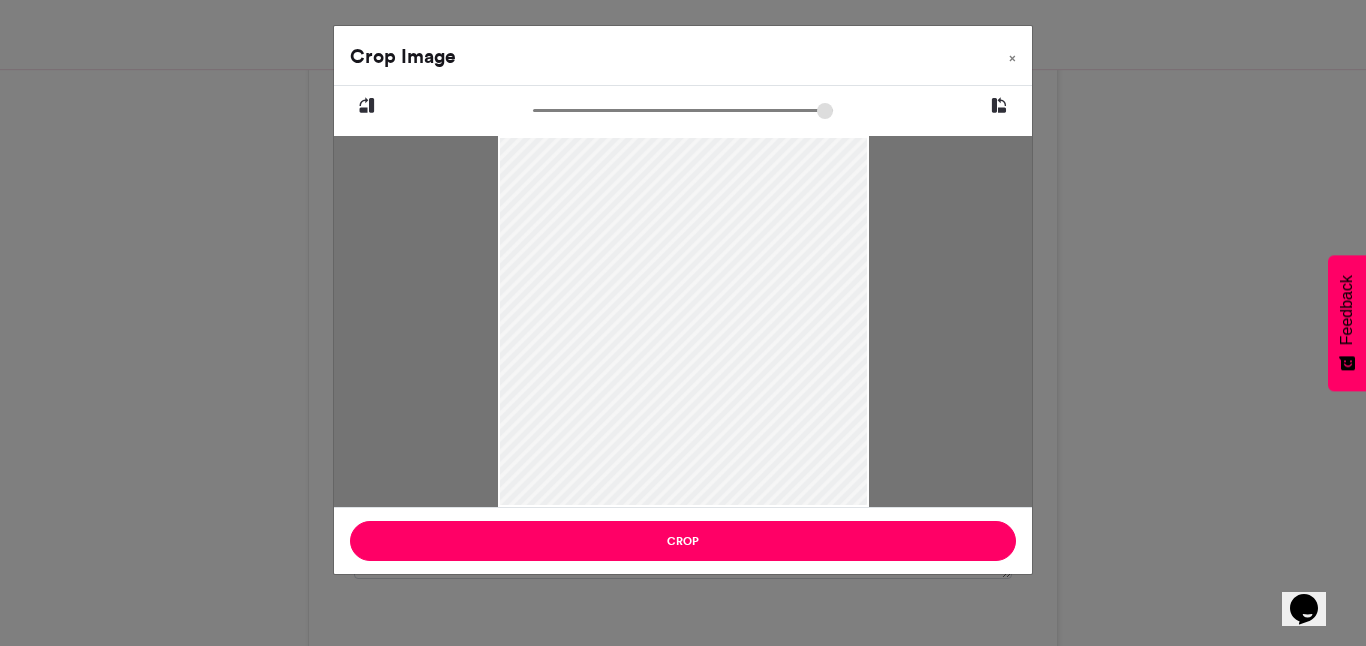 drag, startPoint x: 498, startPoint y: 321, endPoint x: 539, endPoint y: 320, distance: 41.01219 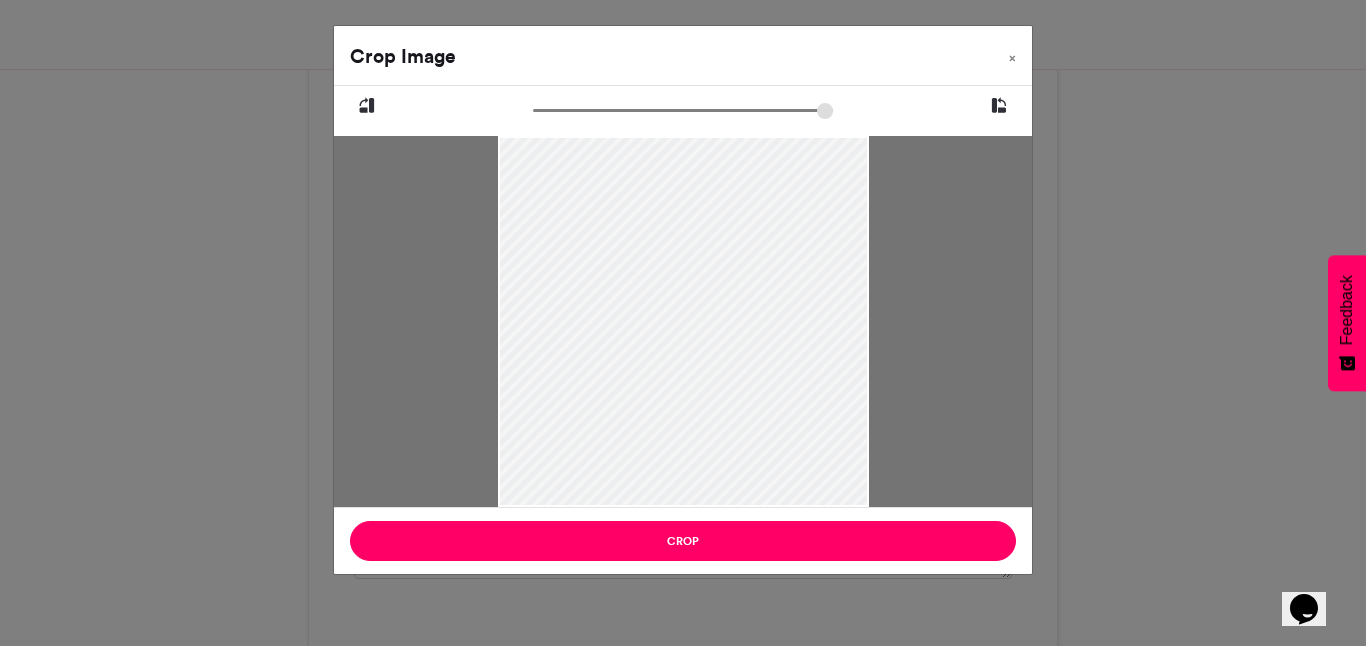 drag, startPoint x: 497, startPoint y: 327, endPoint x: 692, endPoint y: 305, distance: 196.2371 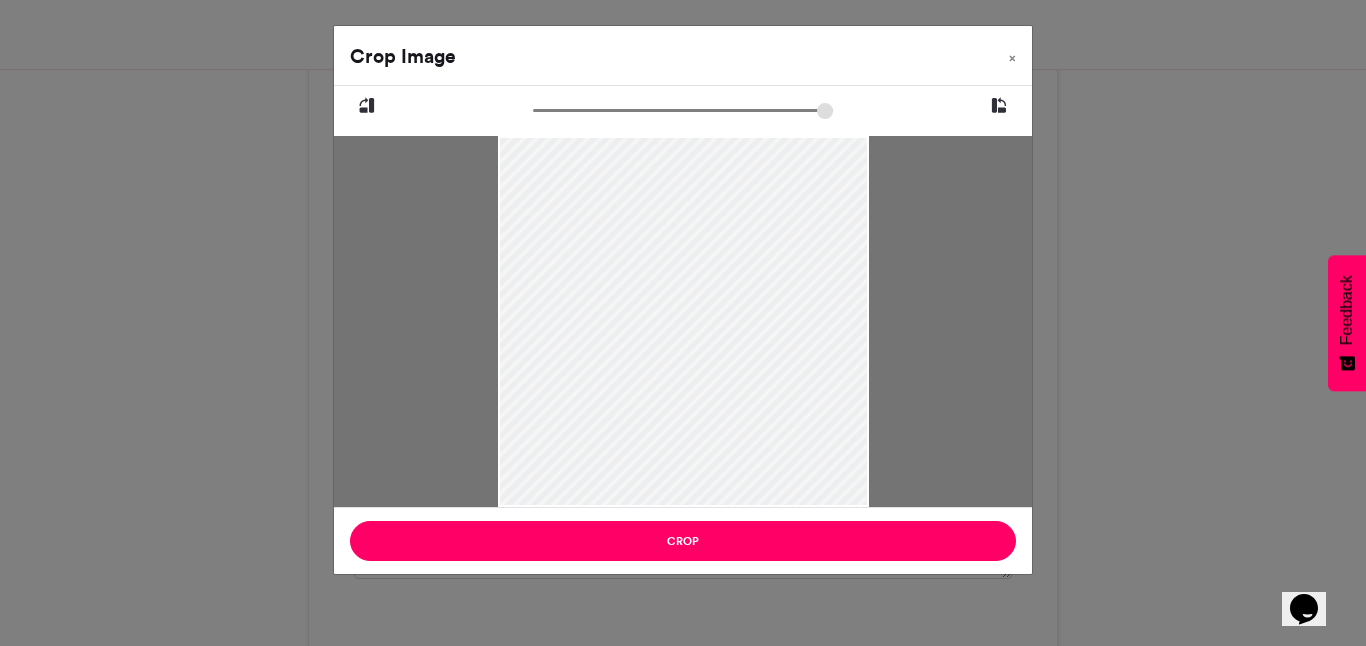 drag, startPoint x: 586, startPoint y: 109, endPoint x: 536, endPoint y: 118, distance: 50.803543 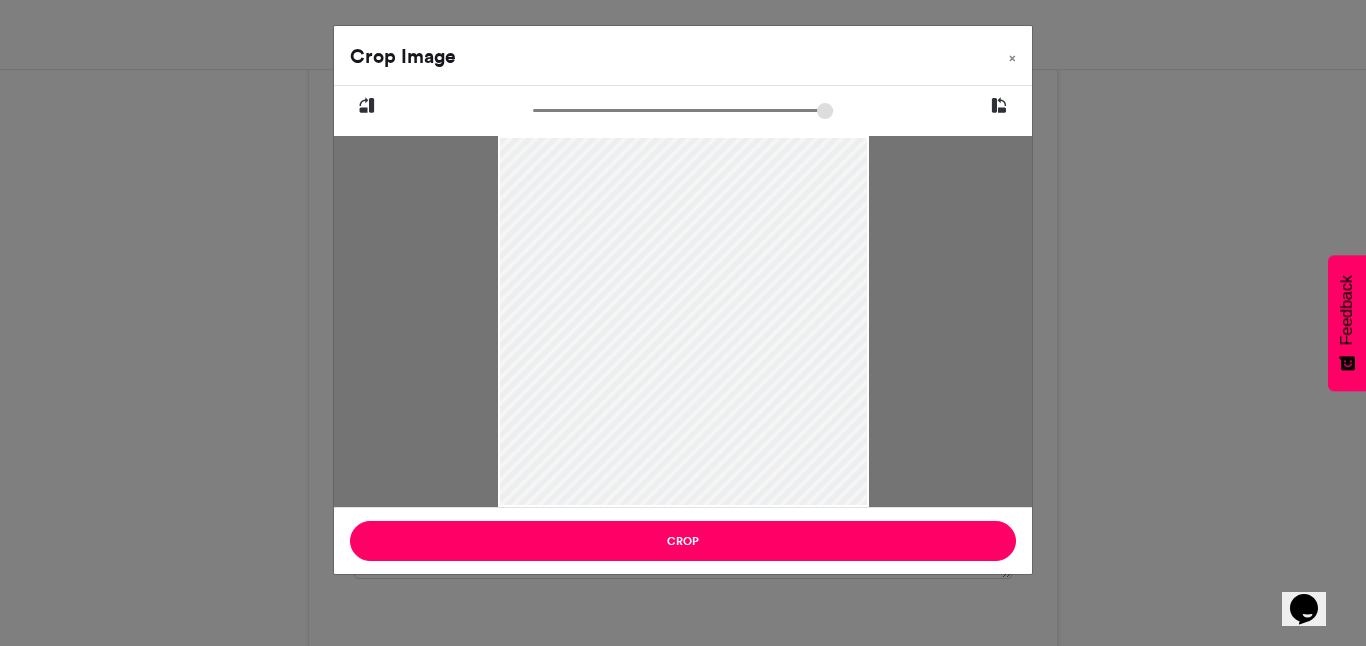 drag, startPoint x: 502, startPoint y: 142, endPoint x: 568, endPoint y: 124, distance: 68.41052 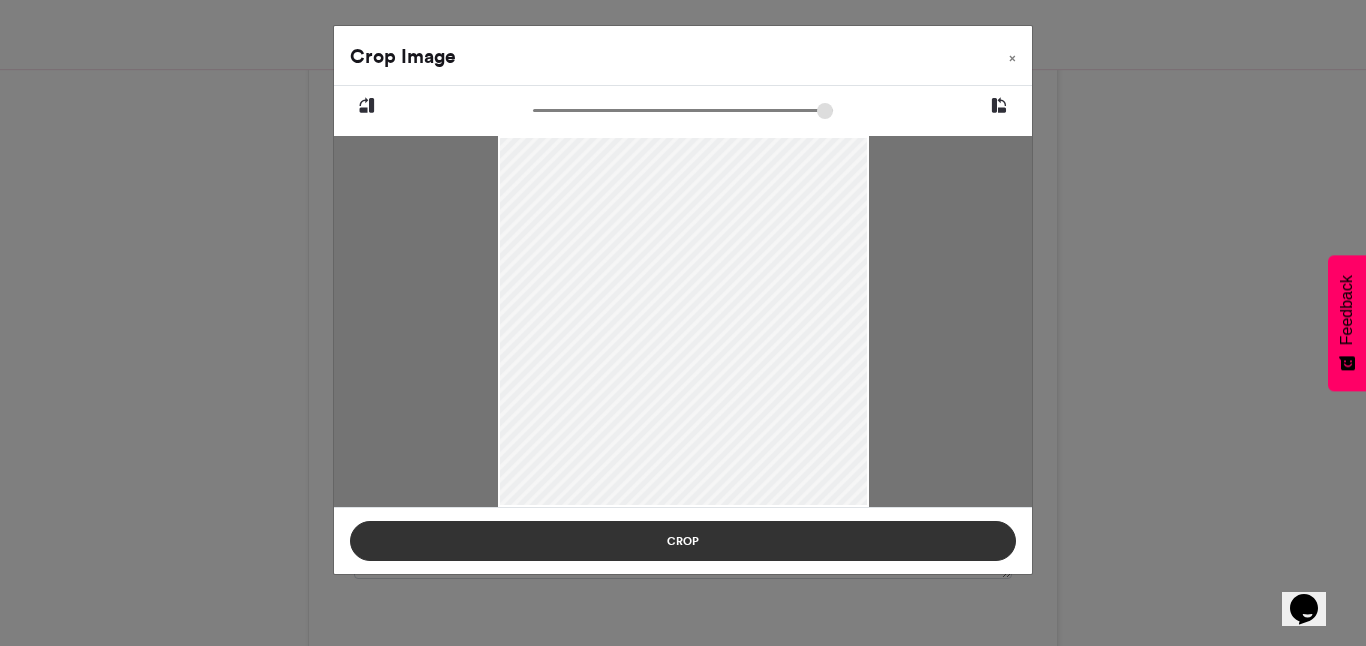 click on "Crop" at bounding box center [683, 541] 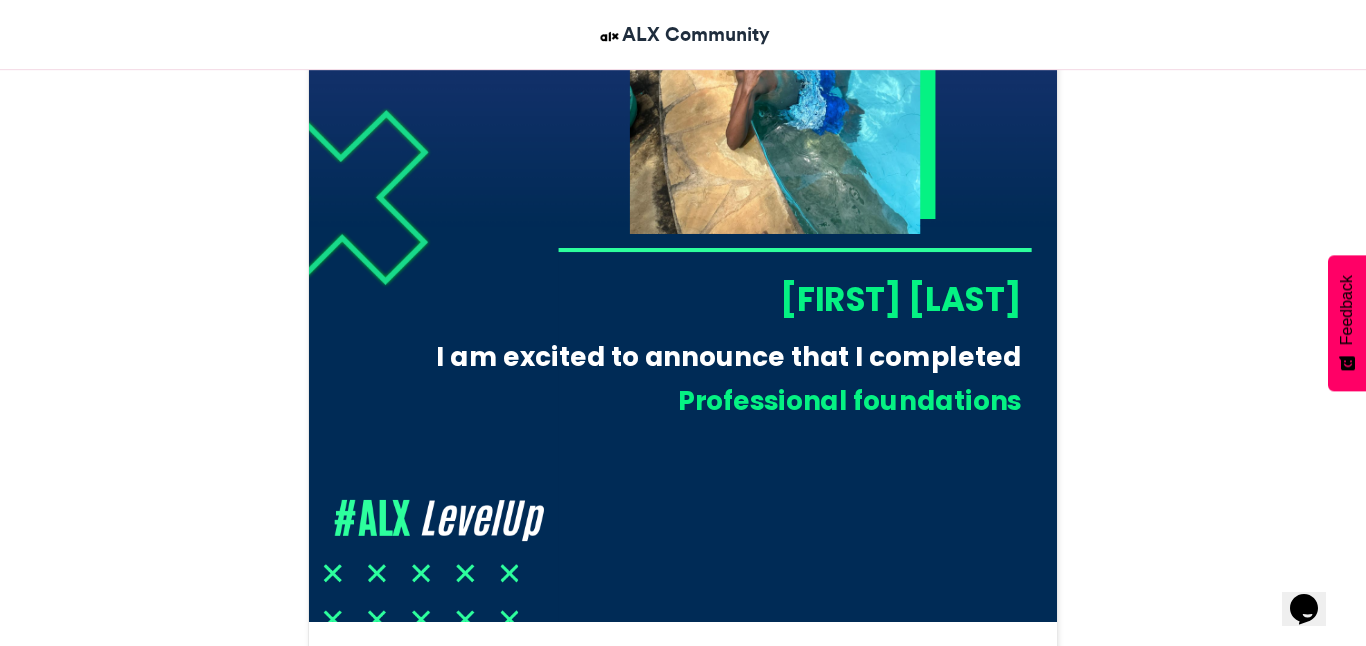 scroll, scrollTop: 662, scrollLeft: 0, axis: vertical 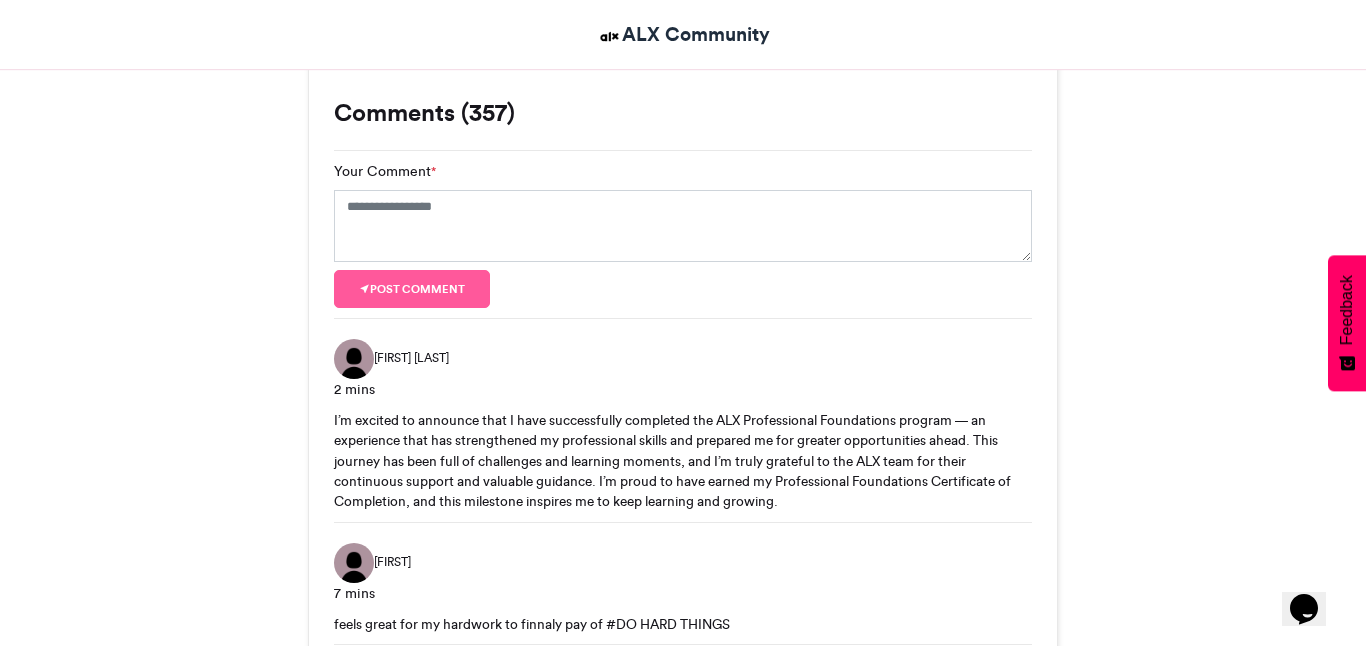 click on "Your Comment  *" at bounding box center (683, 211) 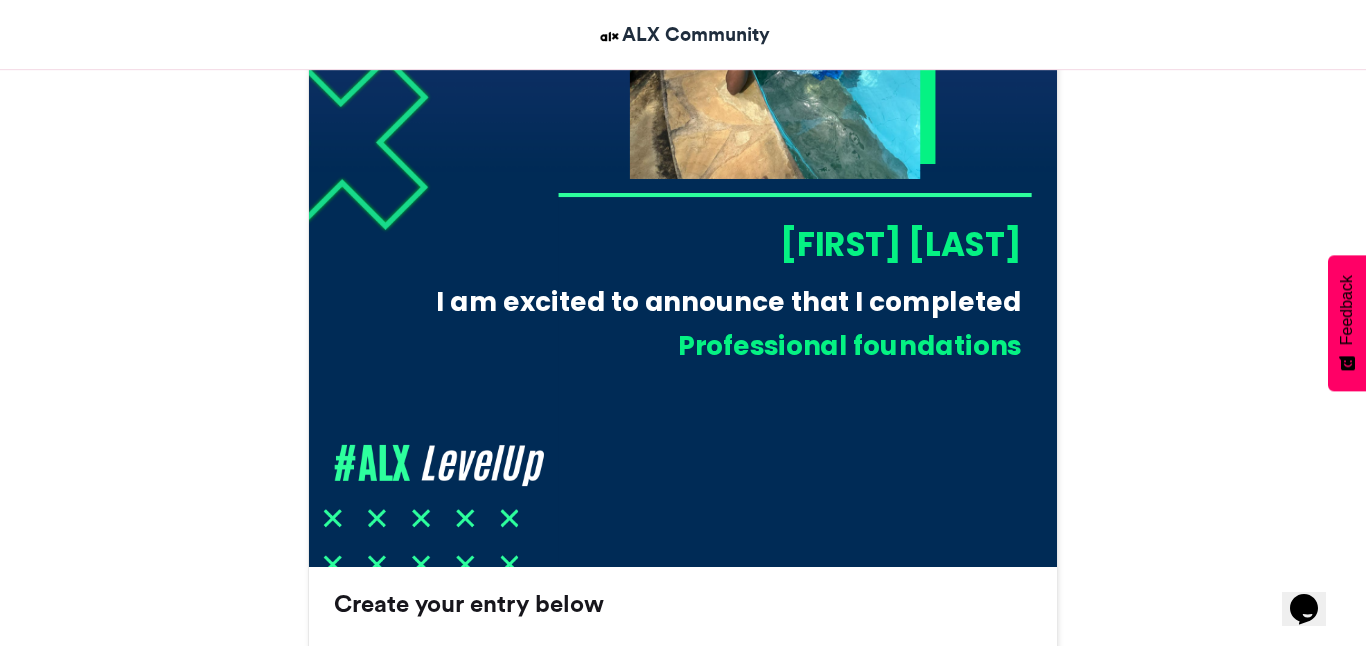 scroll, scrollTop: 1149, scrollLeft: 0, axis: vertical 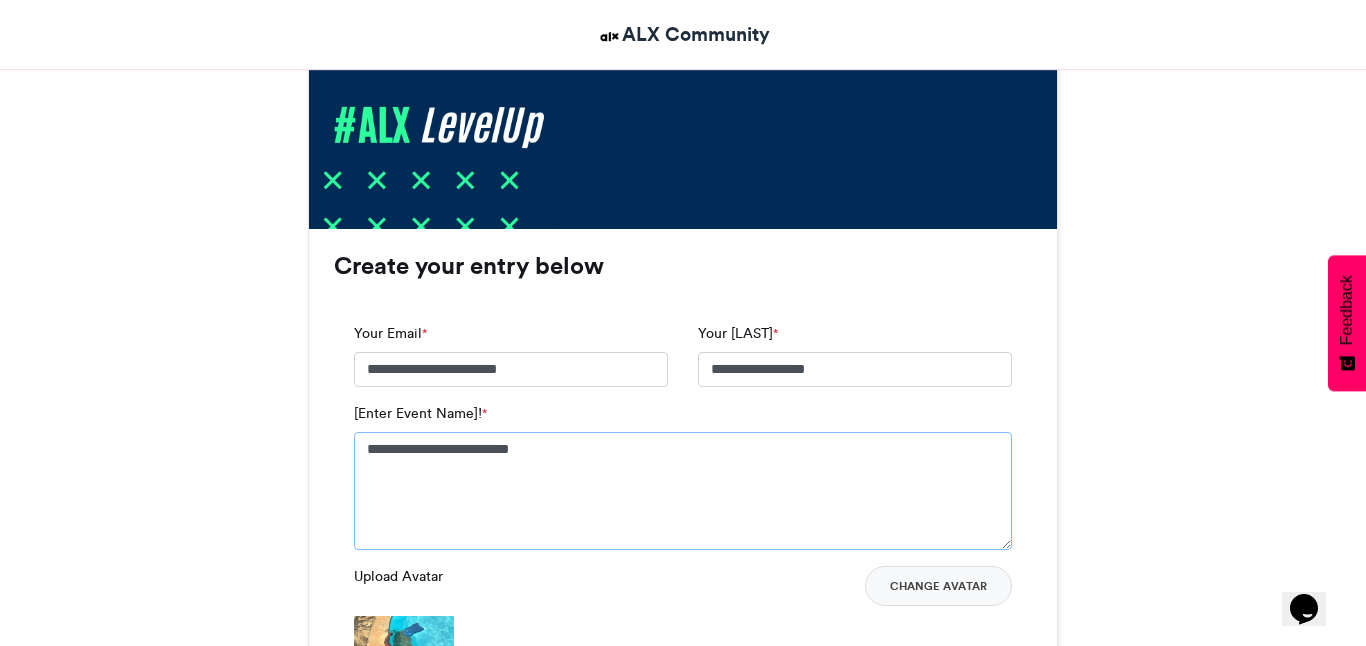 click on "**********" at bounding box center [683, 491] 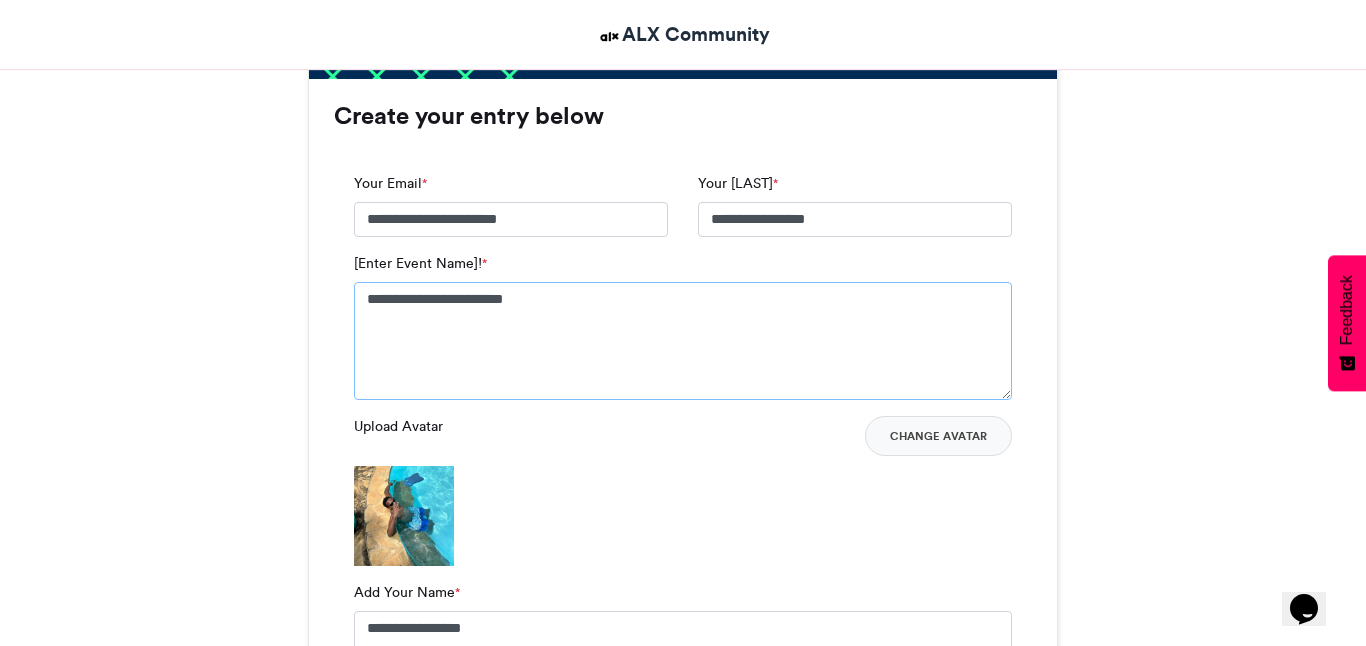scroll, scrollTop: 1559, scrollLeft: 0, axis: vertical 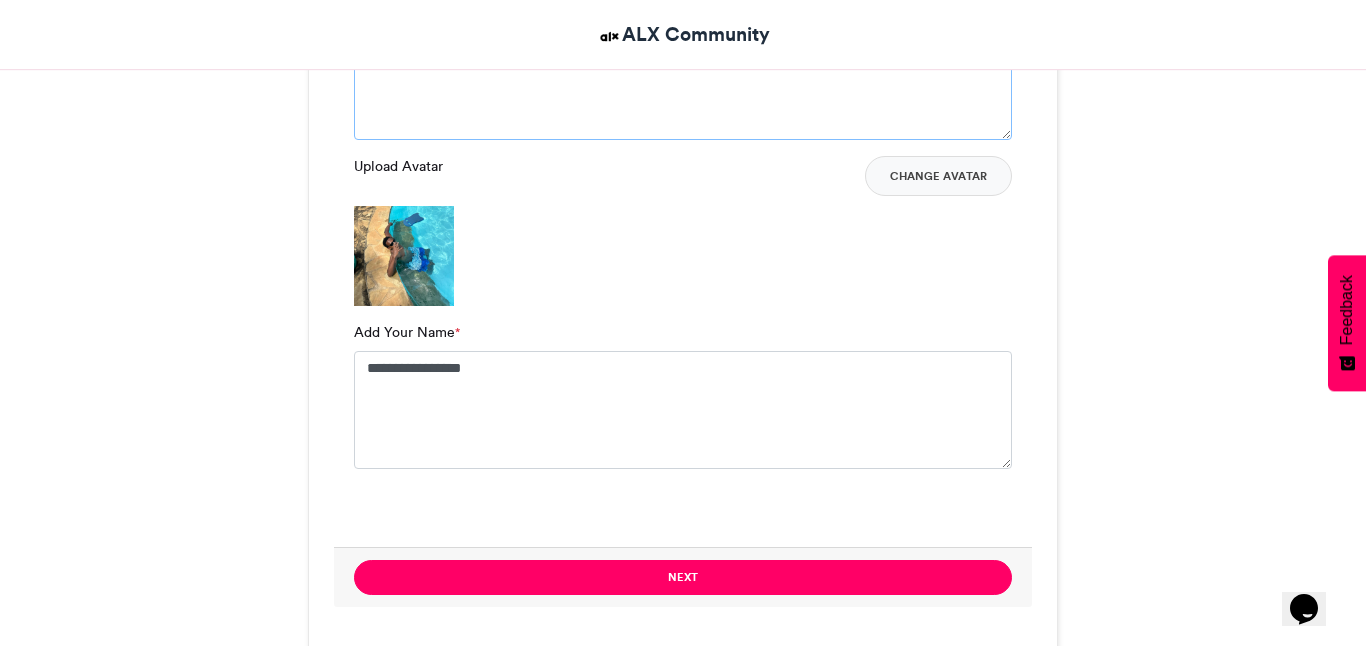 type on "**********" 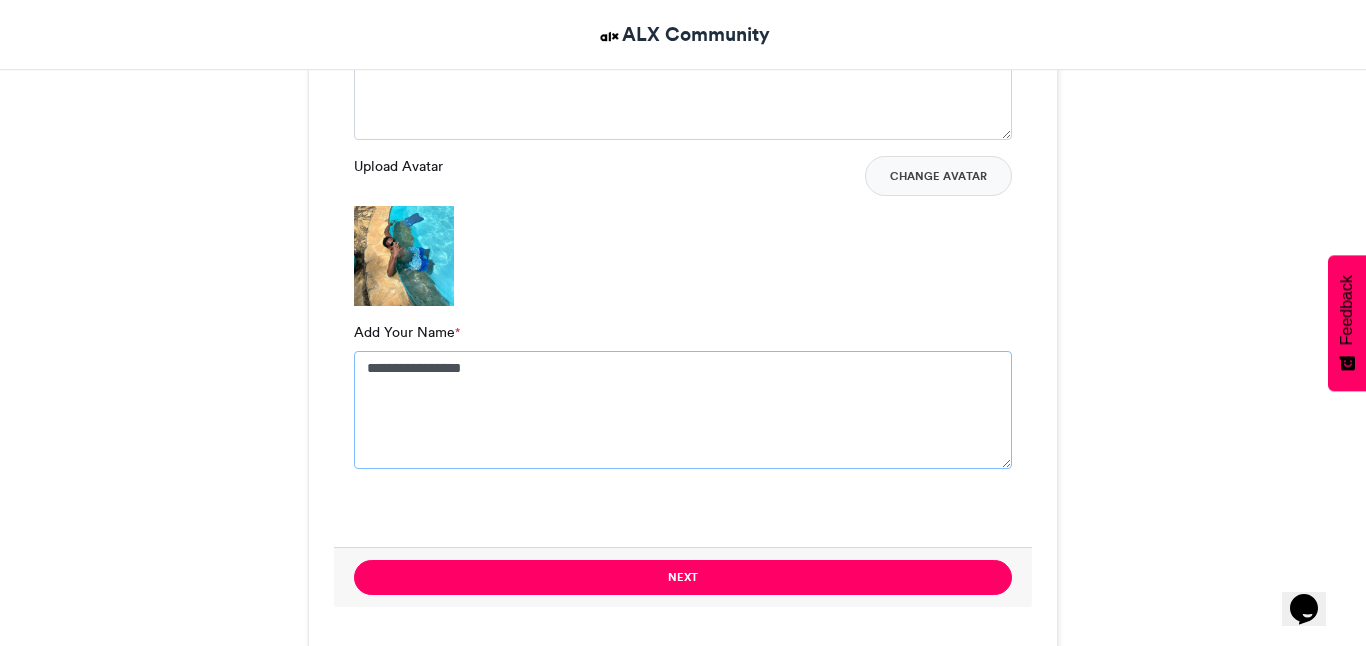 click on "**********" at bounding box center (683, 410) 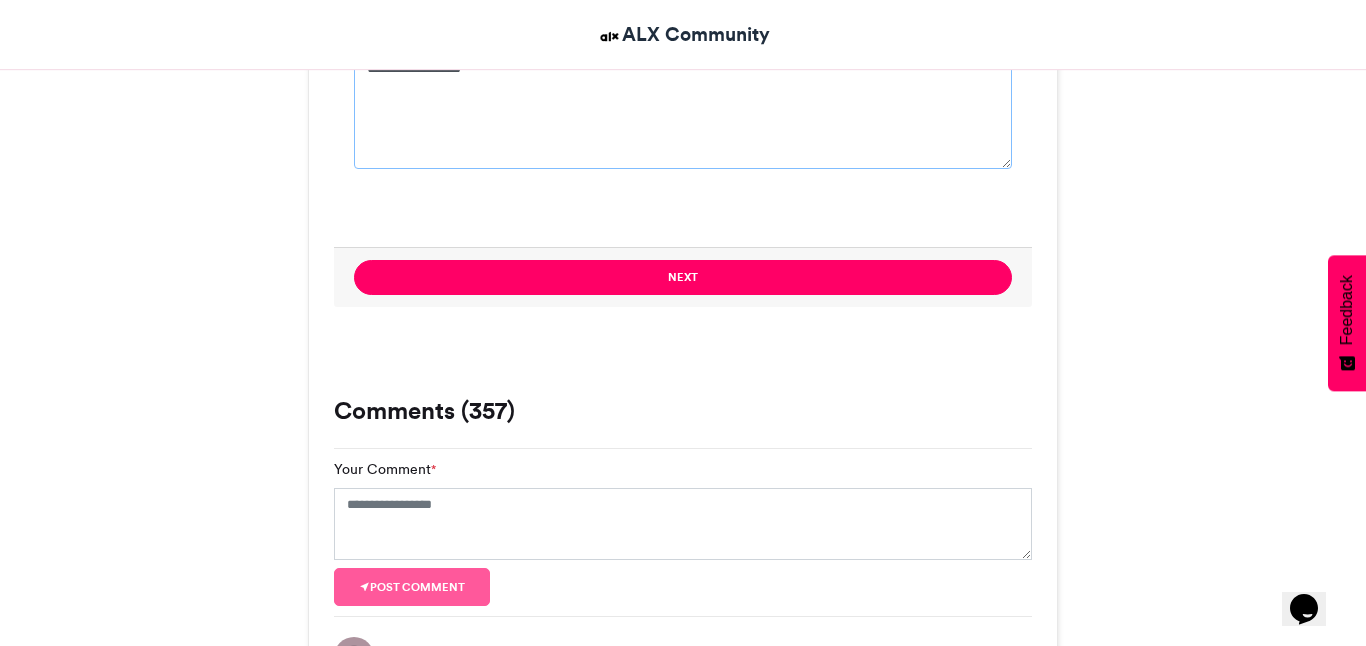 scroll, scrollTop: 2117, scrollLeft: 0, axis: vertical 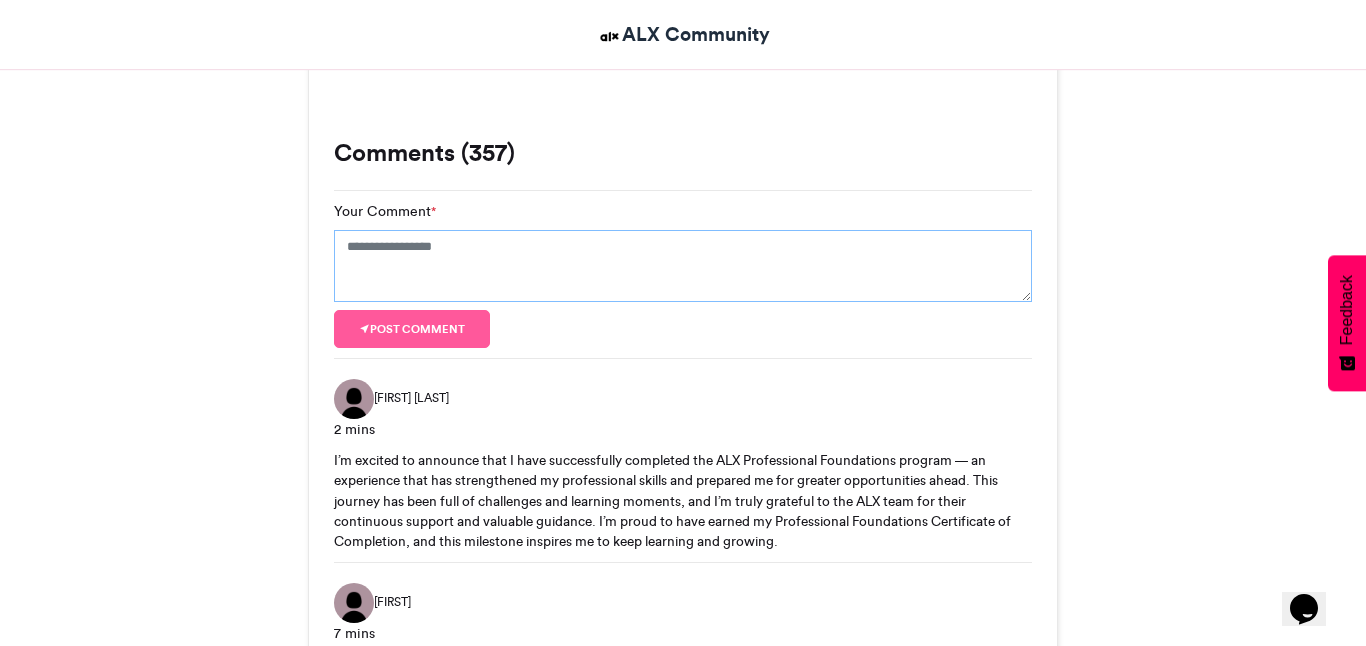 click on "Your Comment  *" at bounding box center (683, 266) 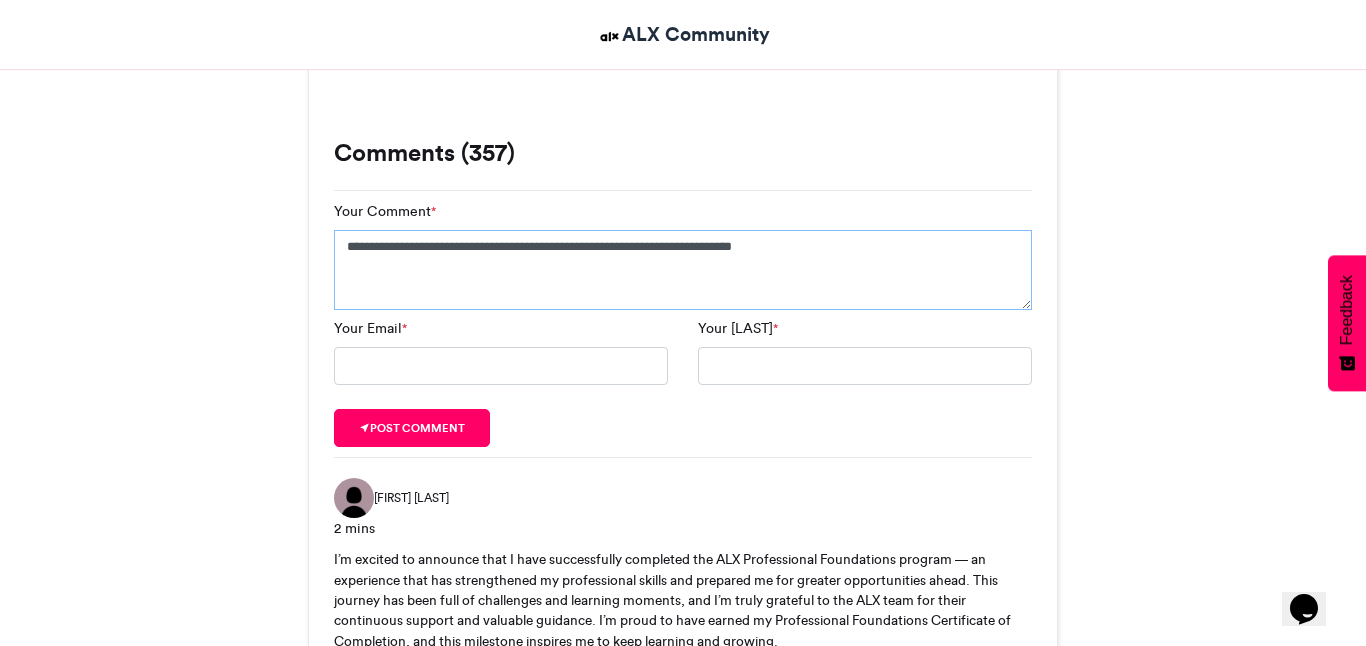 click on "**********" at bounding box center (683, 270) 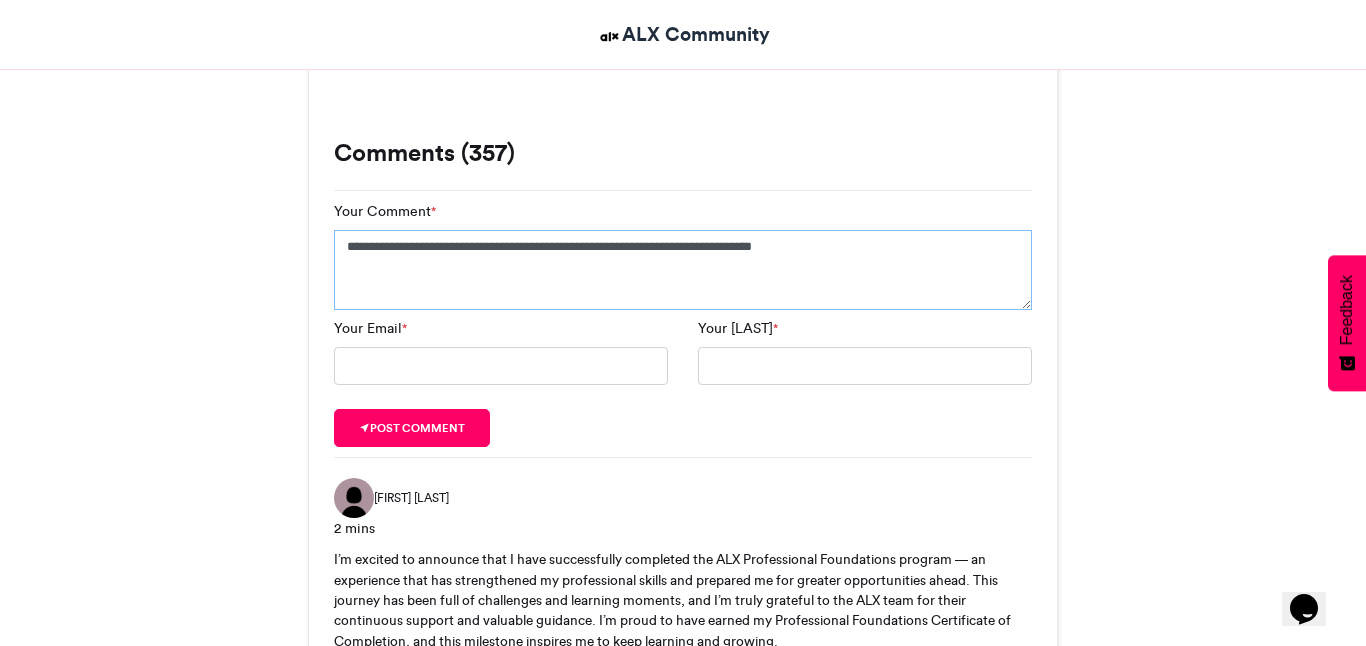 click on "**********" at bounding box center [683, 270] 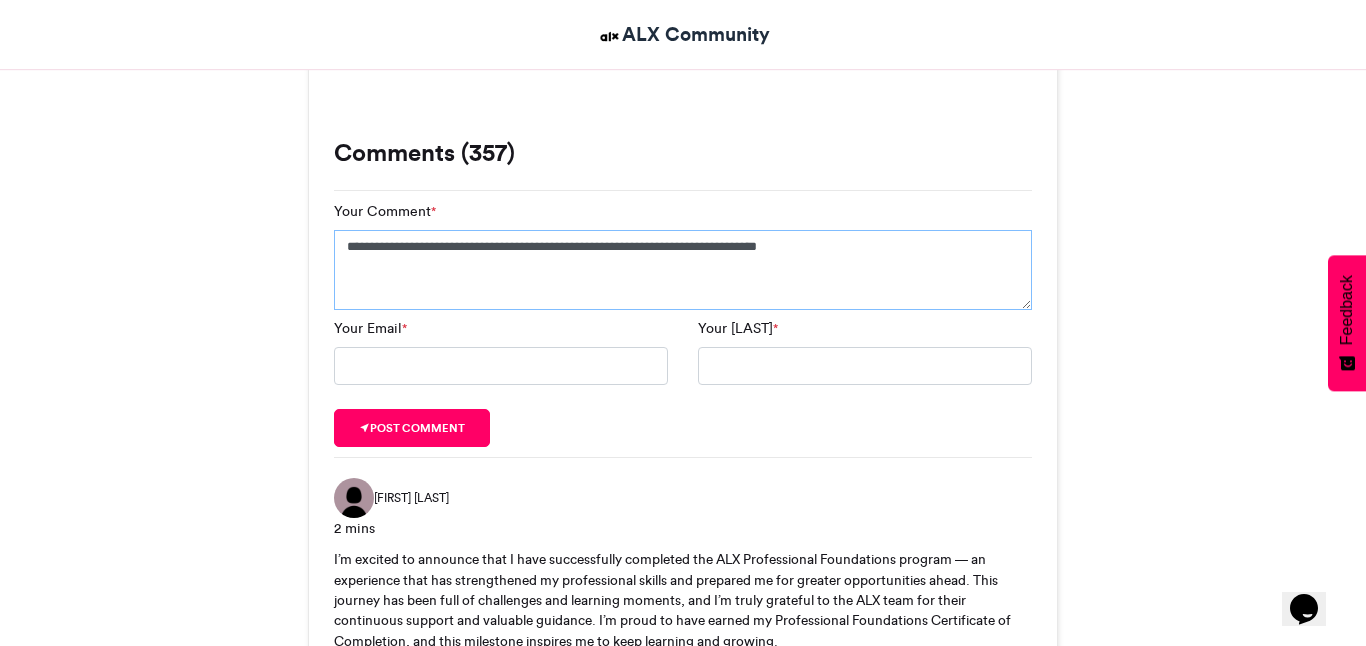 click on "**********" at bounding box center (683, 270) 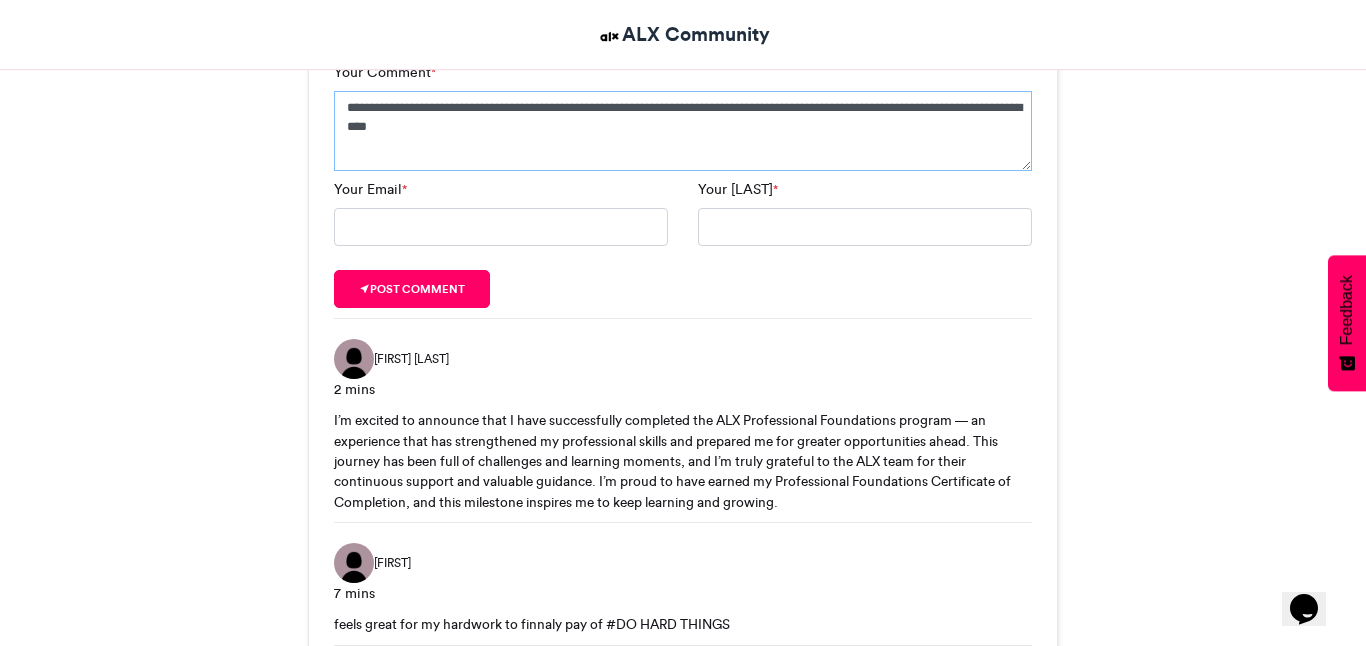 scroll, scrollTop: 2224, scrollLeft: 0, axis: vertical 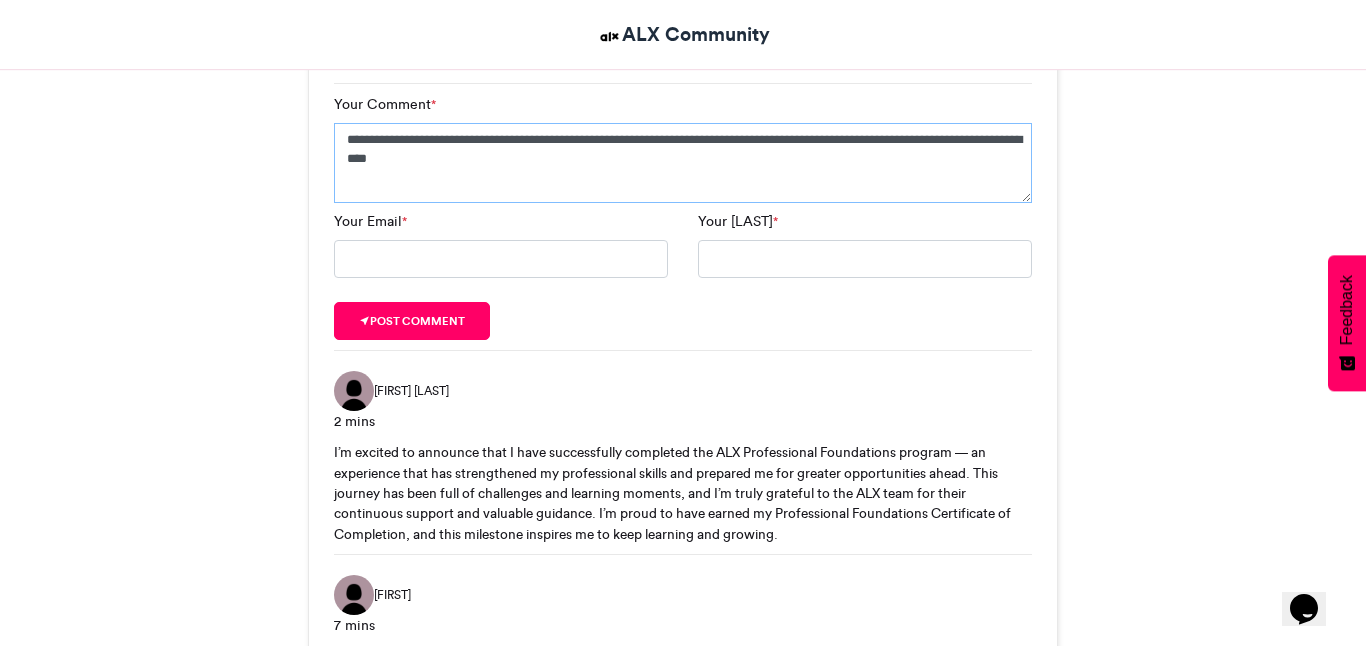type on "**********" 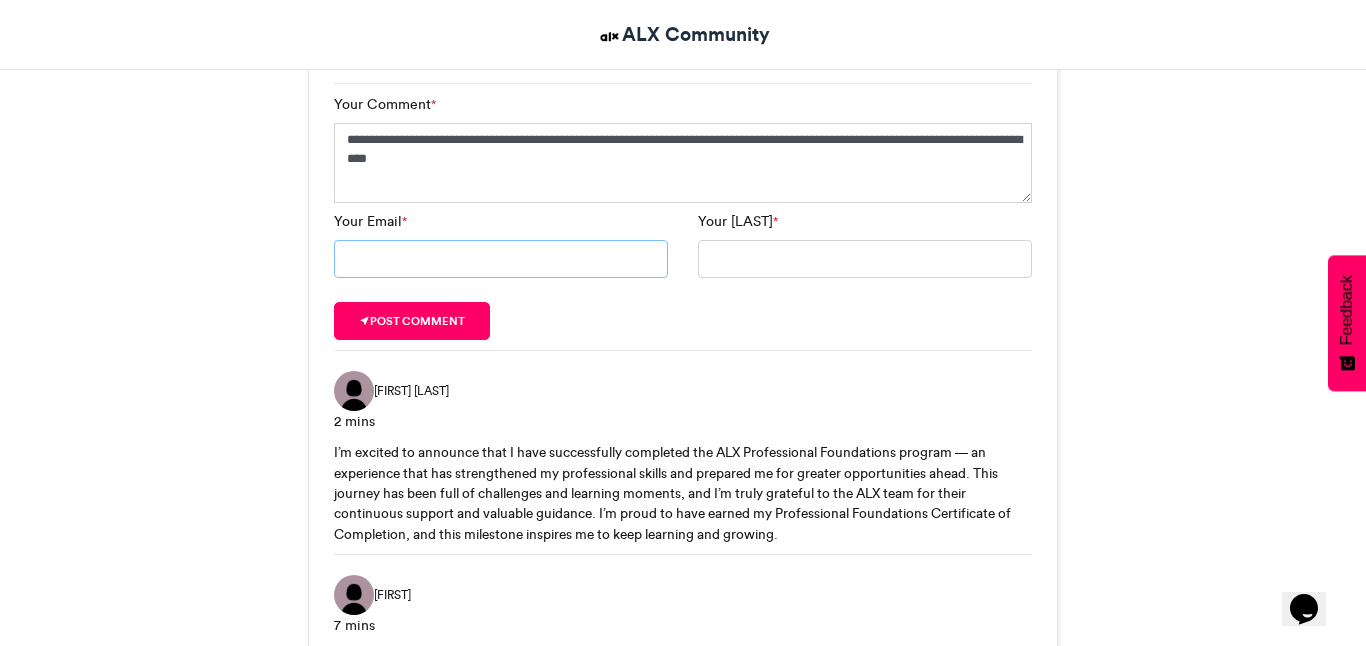 click on "Your Email  *" at bounding box center [501, 259] 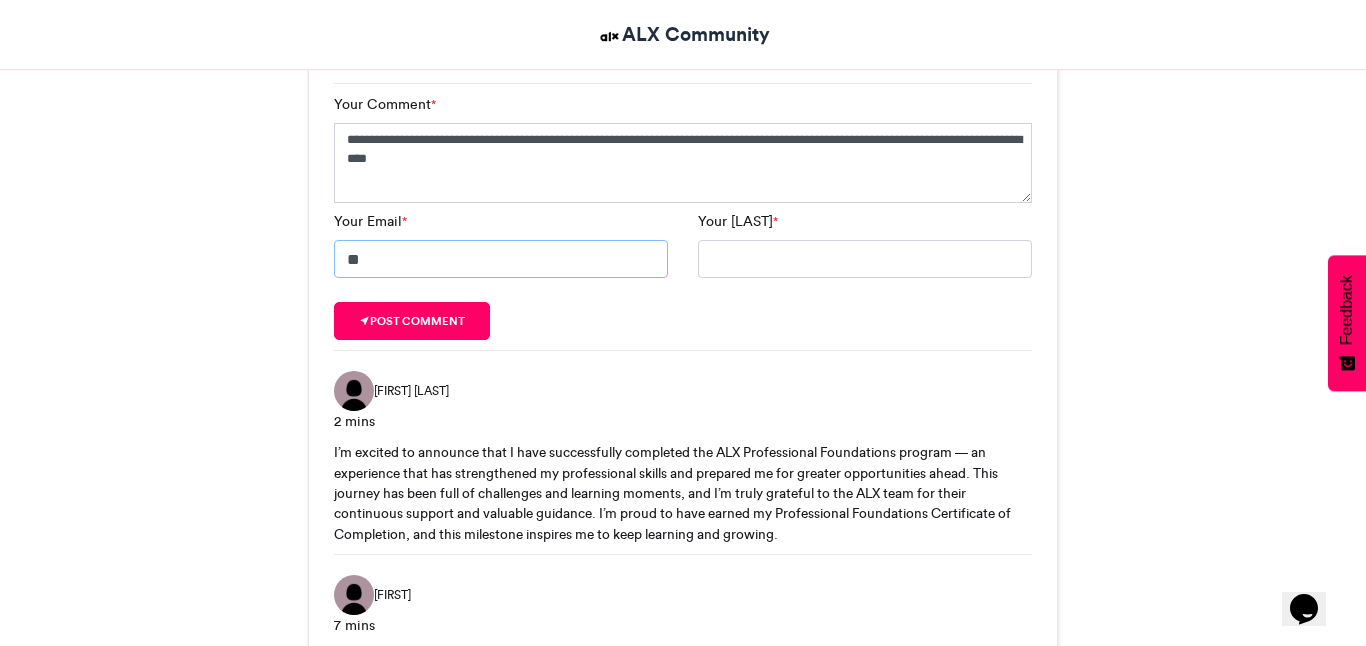 type on "**********" 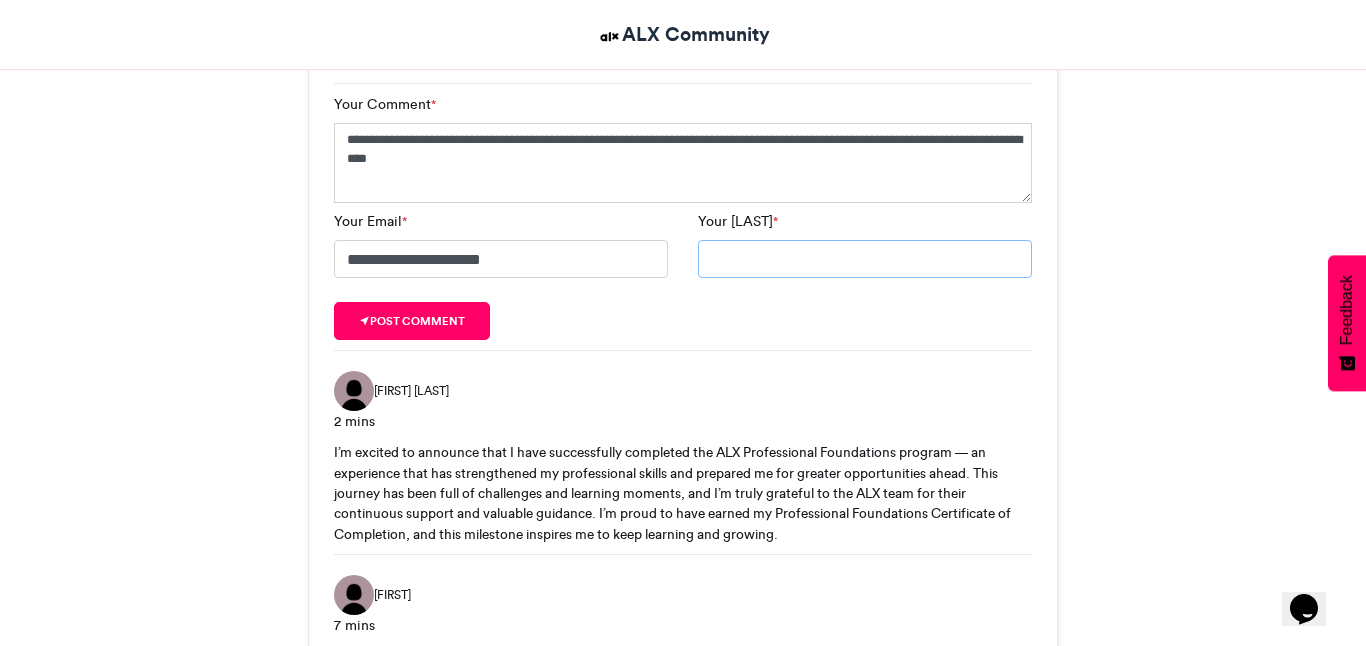 click on "Your [LAST]  *" at bounding box center (865, 259) 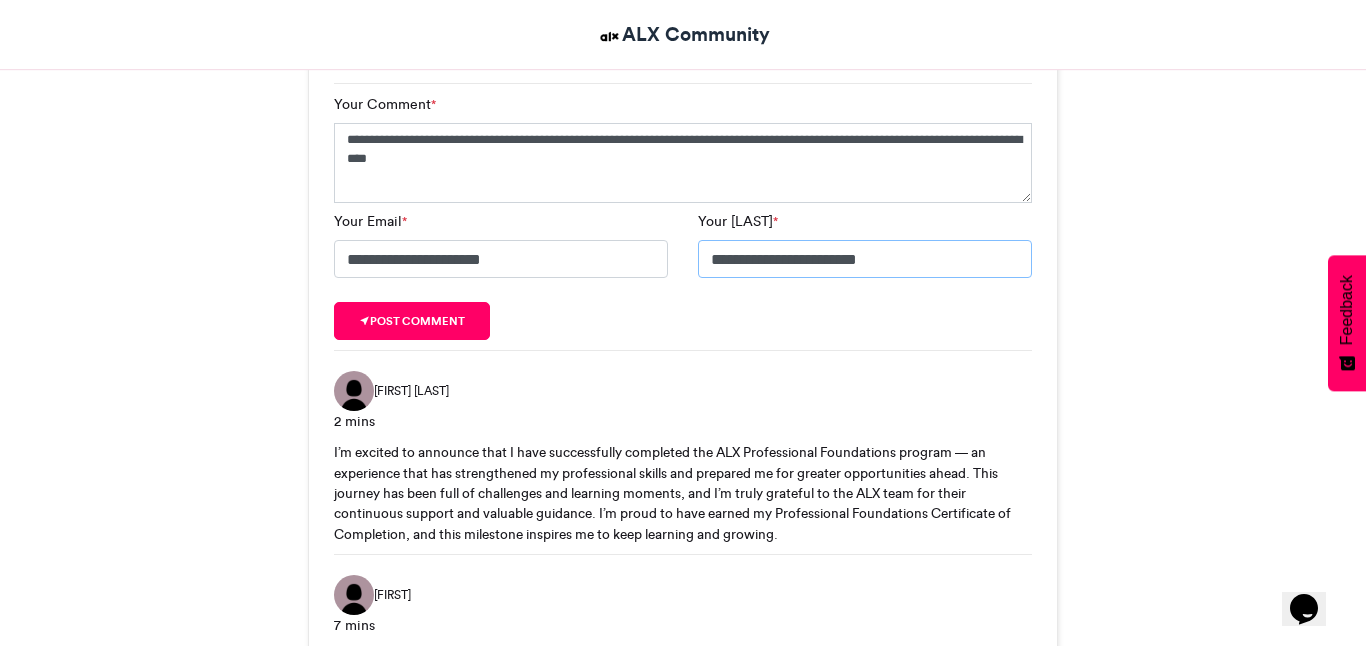 click on "**********" at bounding box center (865, 259) 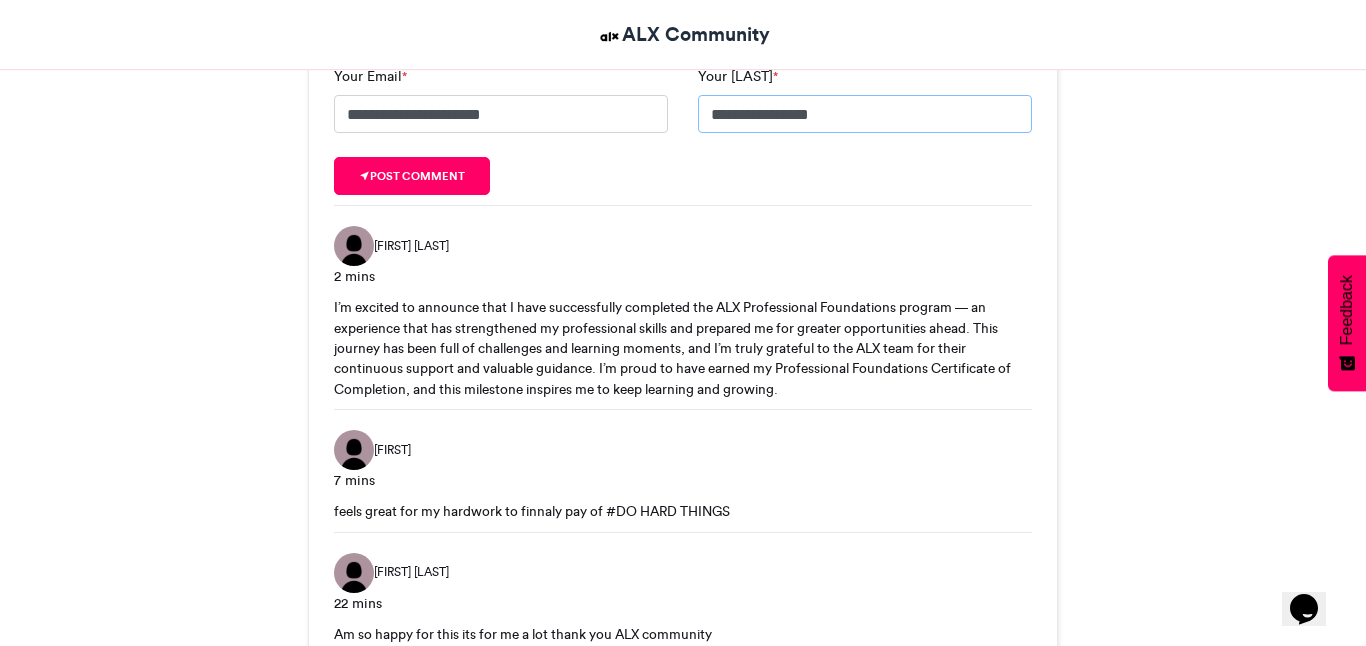 scroll, scrollTop: 2283, scrollLeft: 0, axis: vertical 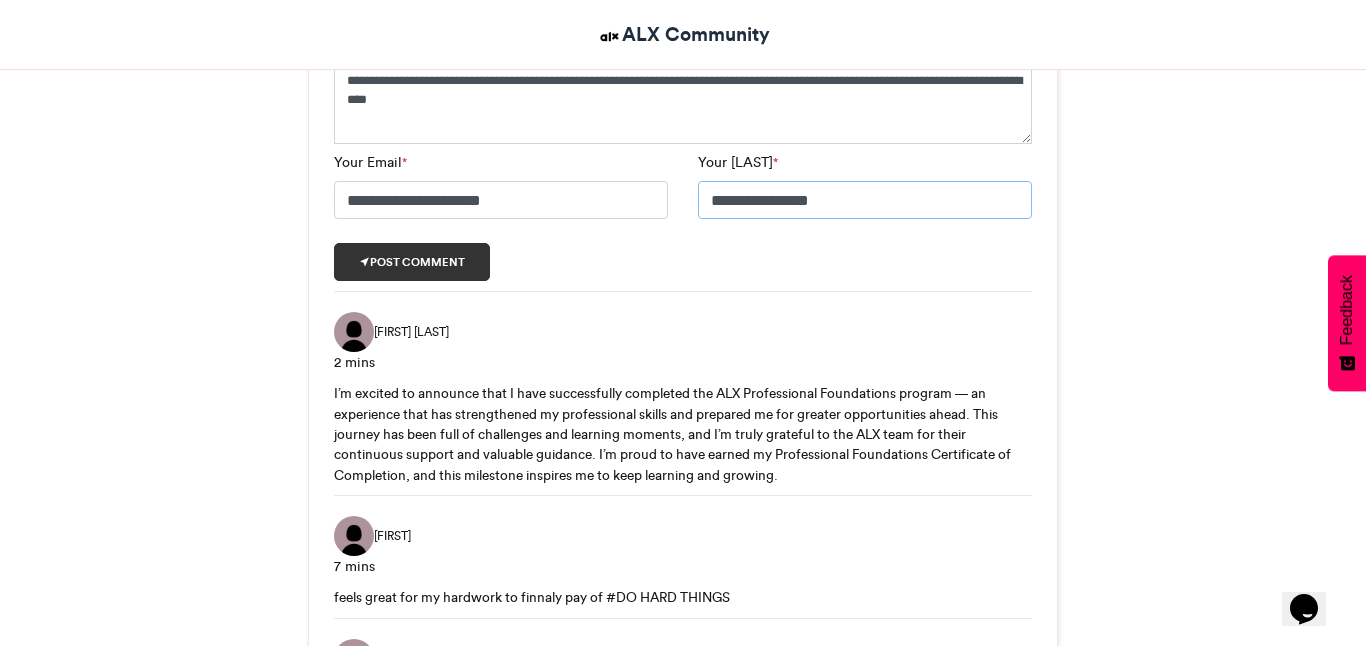 type on "**********" 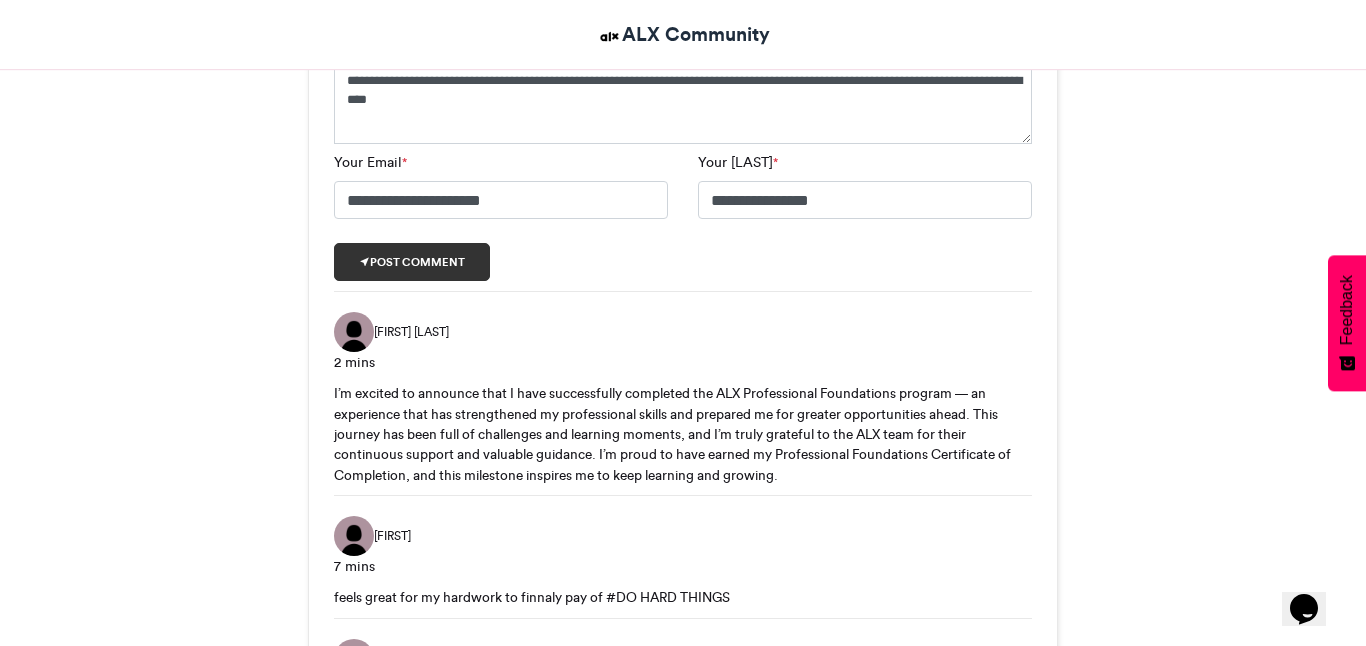 click on "Post comment" at bounding box center [412, 262] 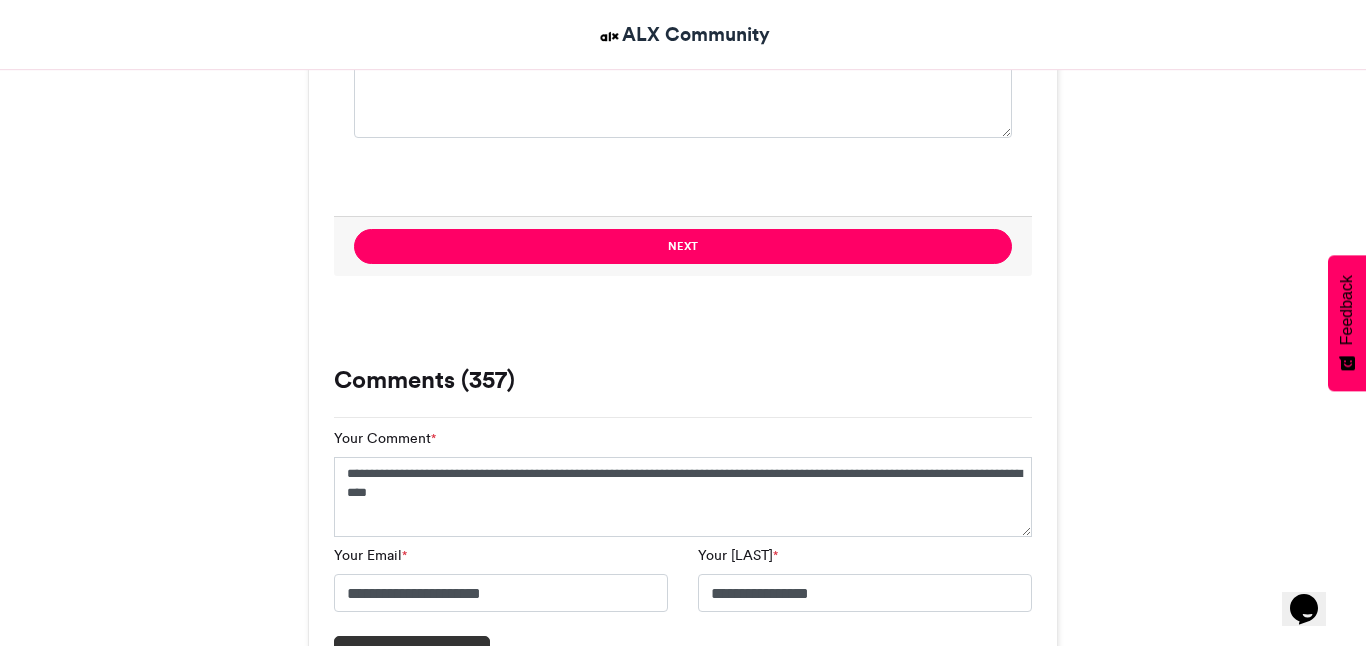 scroll, scrollTop: 1616, scrollLeft: 0, axis: vertical 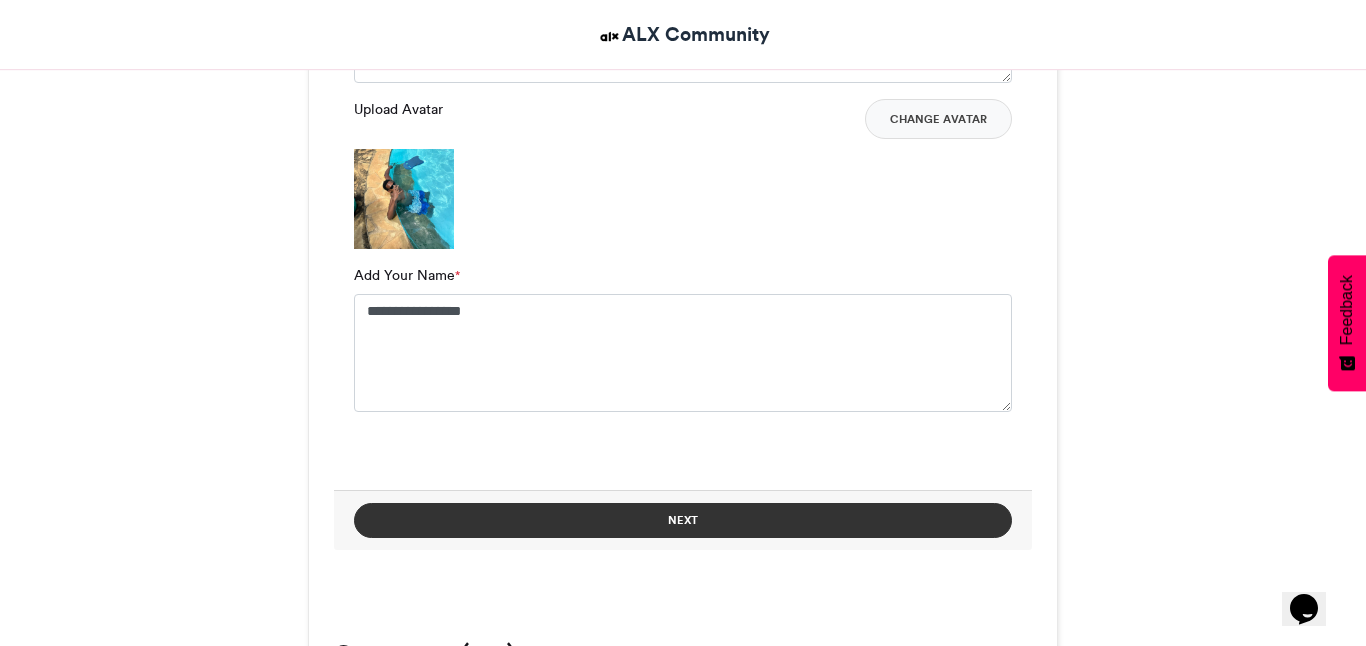 click on "Next" at bounding box center (683, 520) 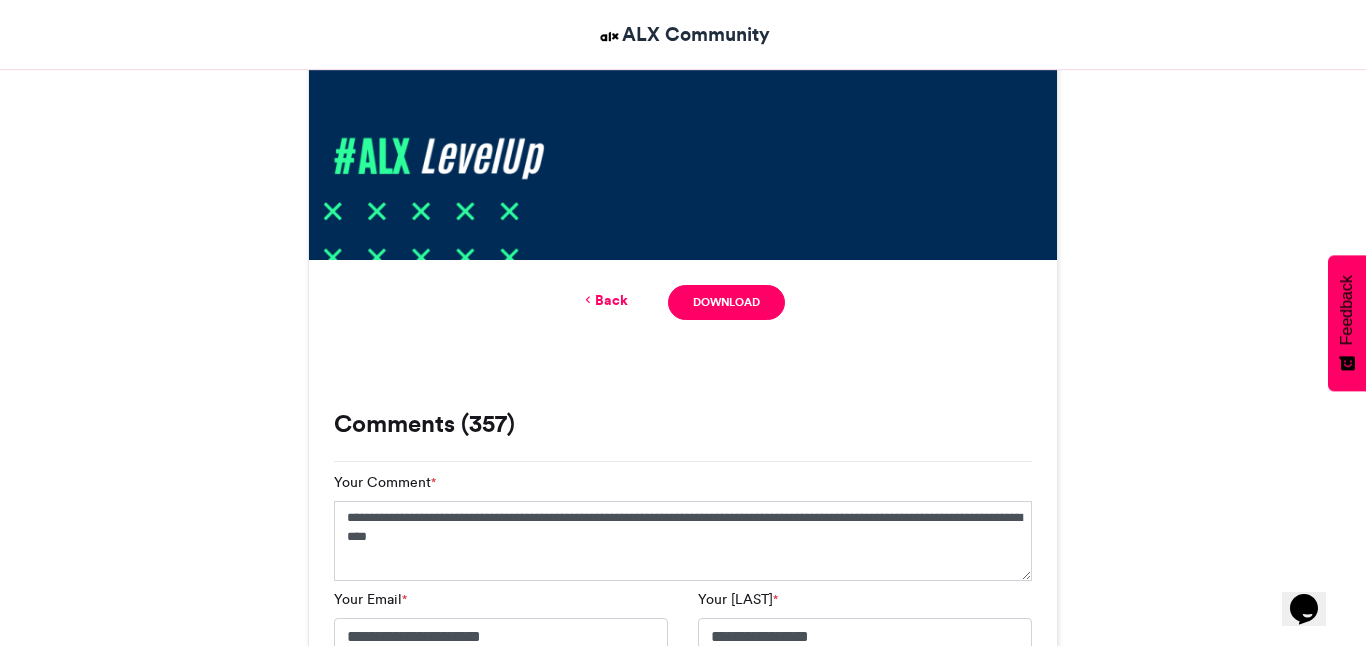 scroll, scrollTop: 1093, scrollLeft: 0, axis: vertical 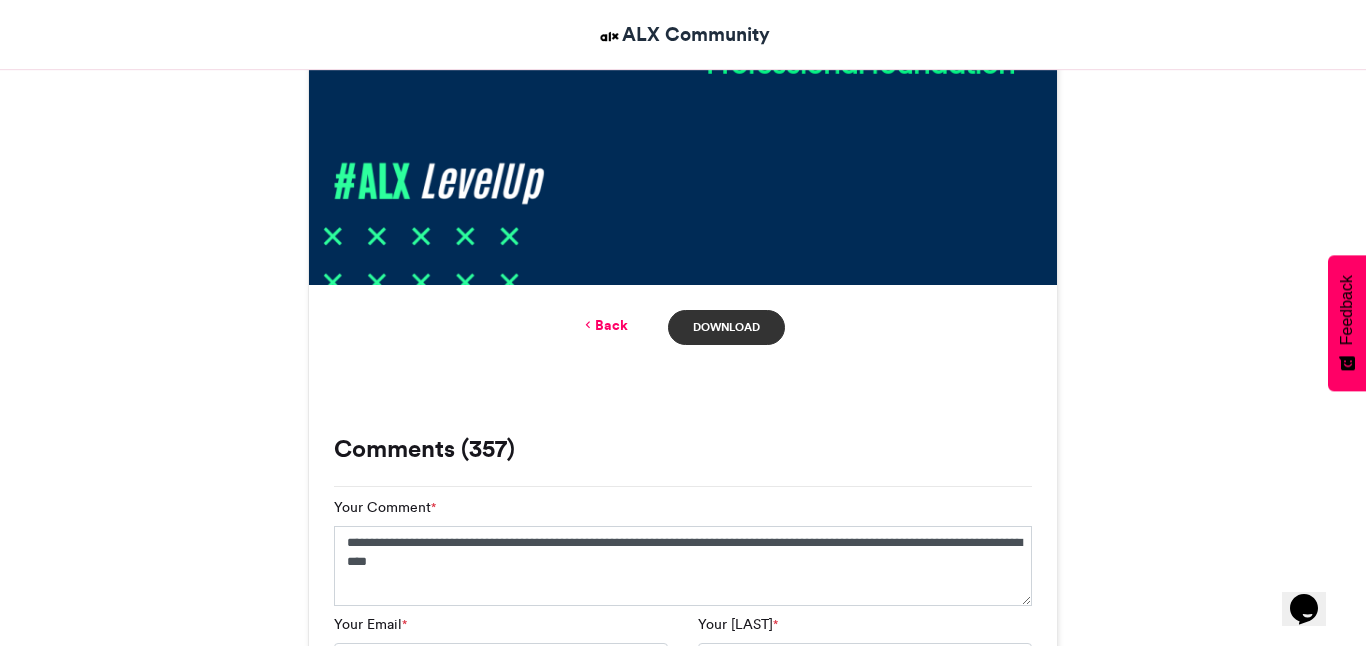 click on "Download" at bounding box center [726, 327] 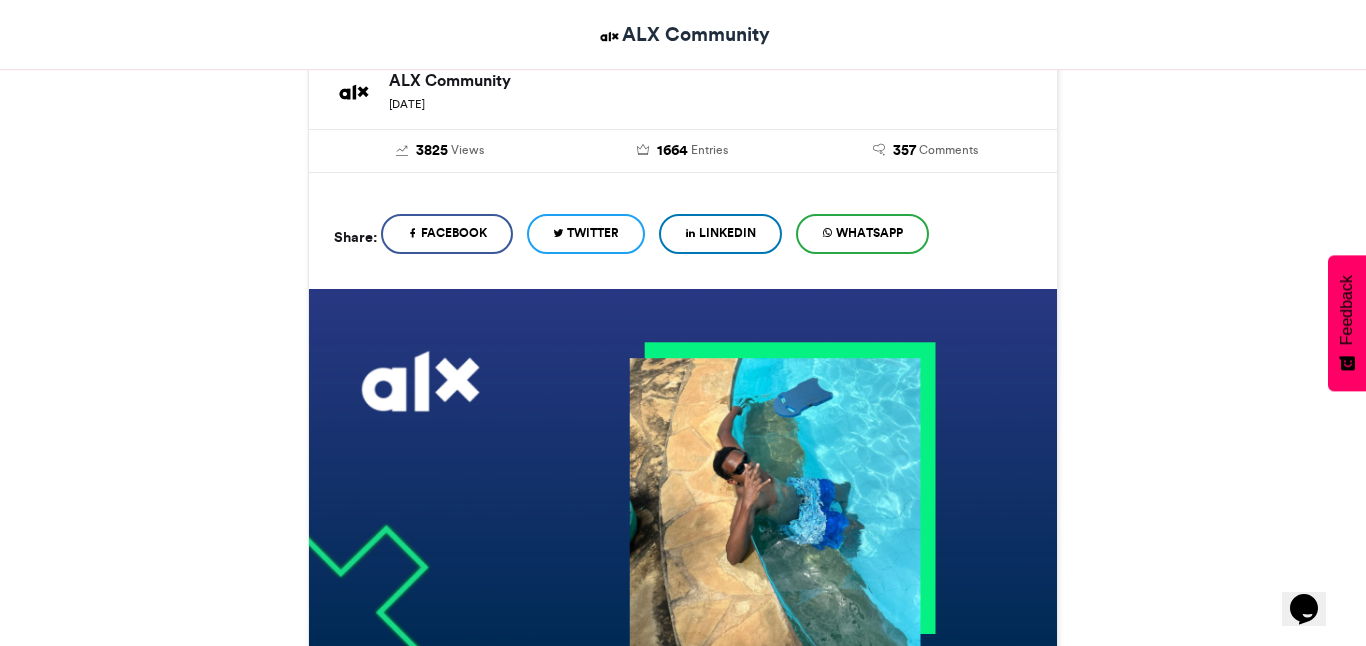 scroll, scrollTop: 311, scrollLeft: 0, axis: vertical 